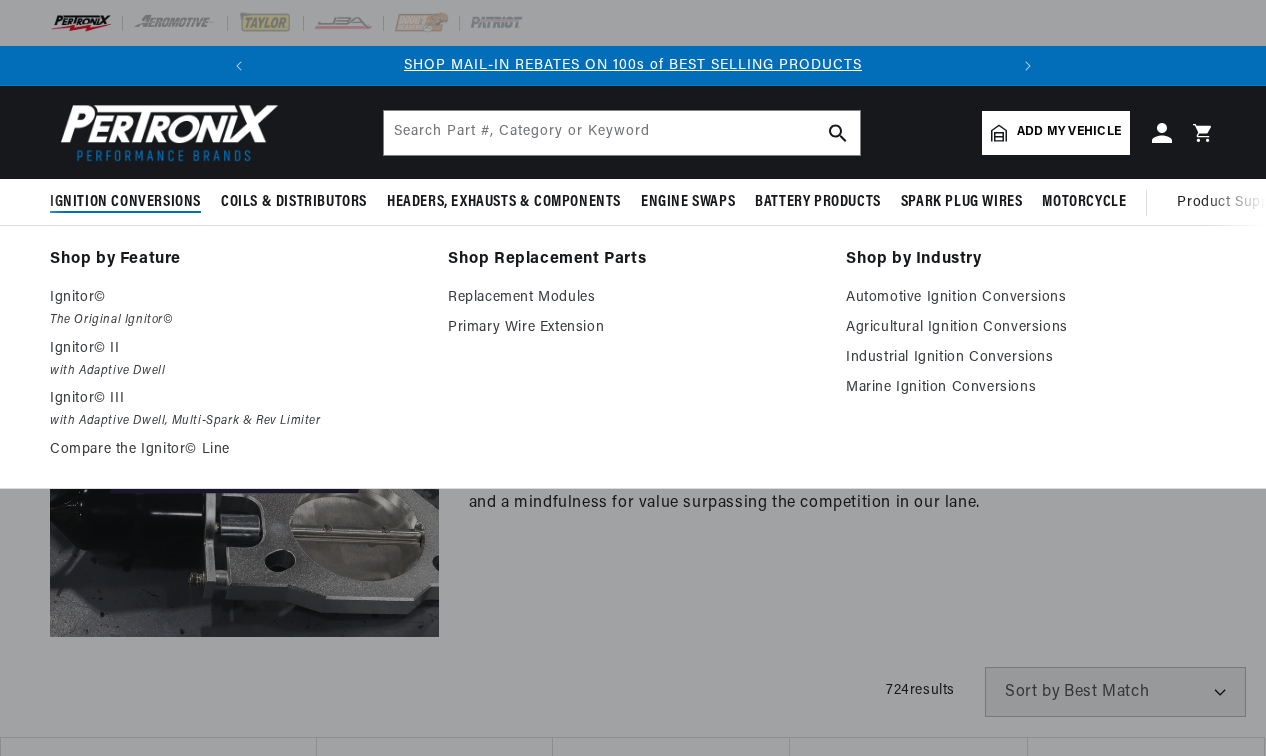 scroll, scrollTop: 0, scrollLeft: 0, axis: both 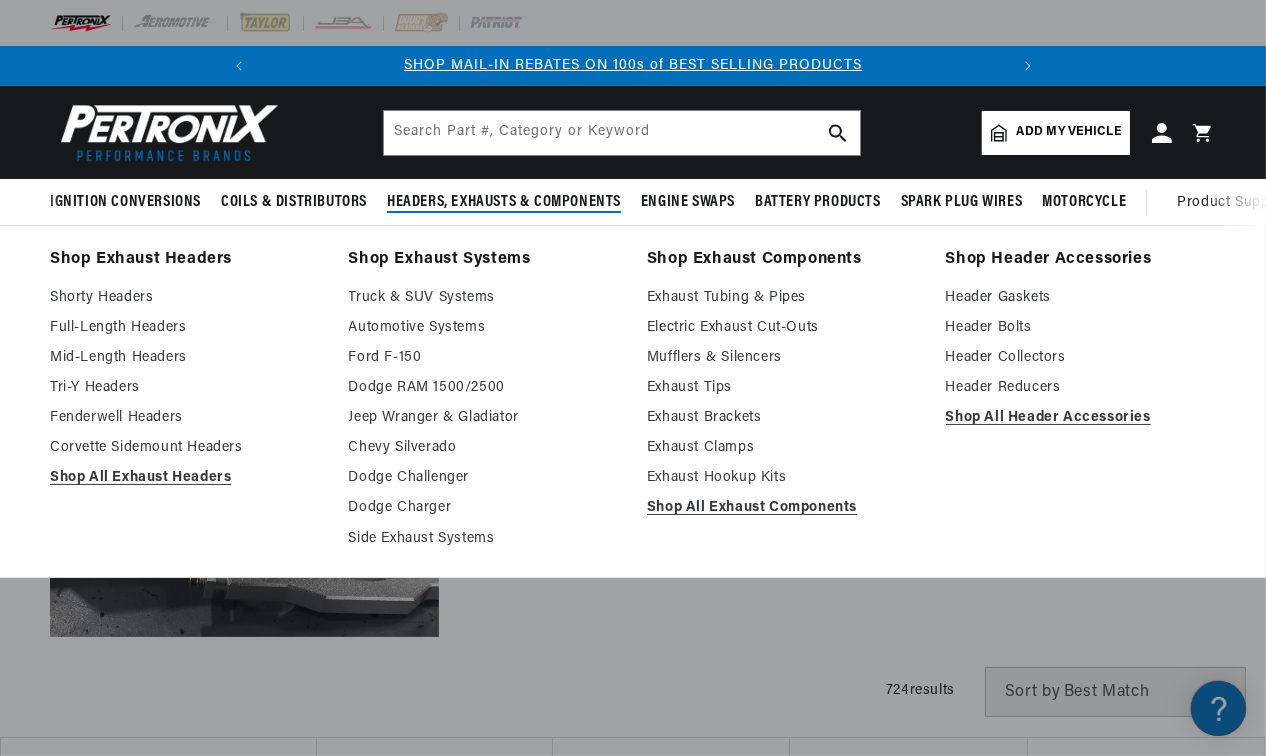 click on "Shorty Headers" at bounding box center [185, 298] 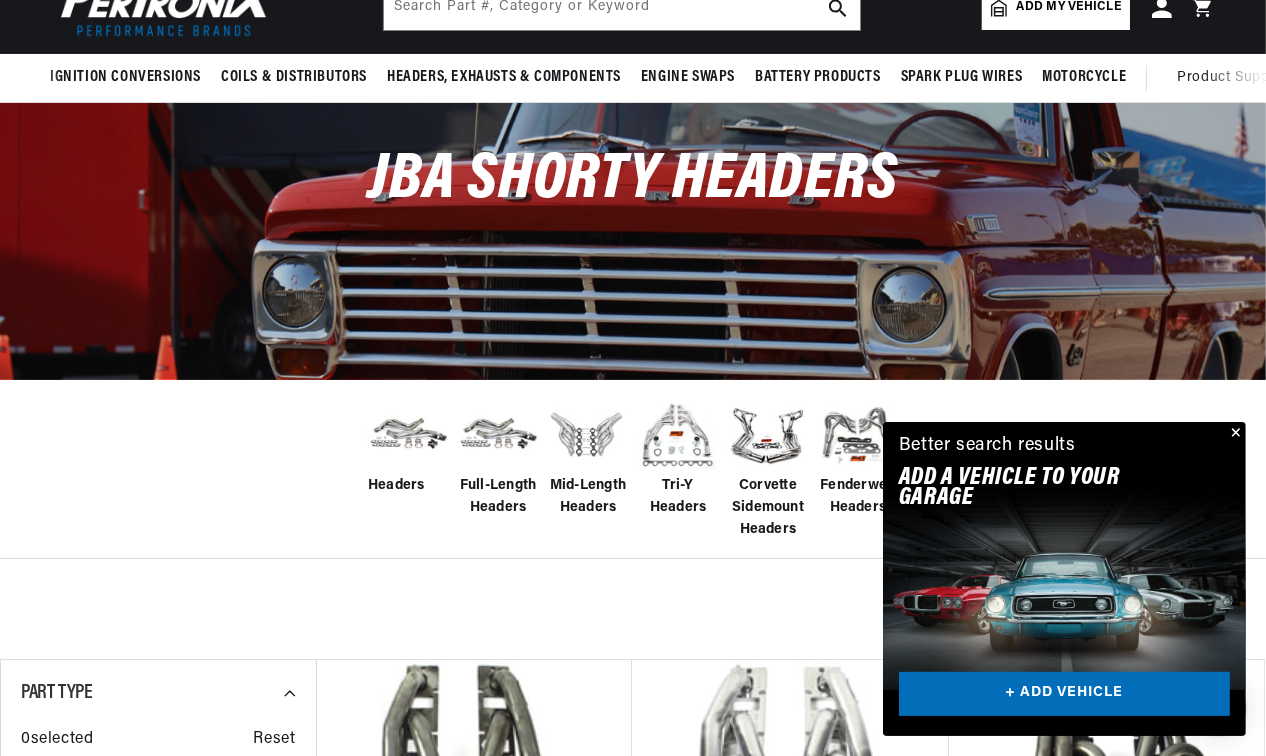 scroll, scrollTop: 125, scrollLeft: 0, axis: vertical 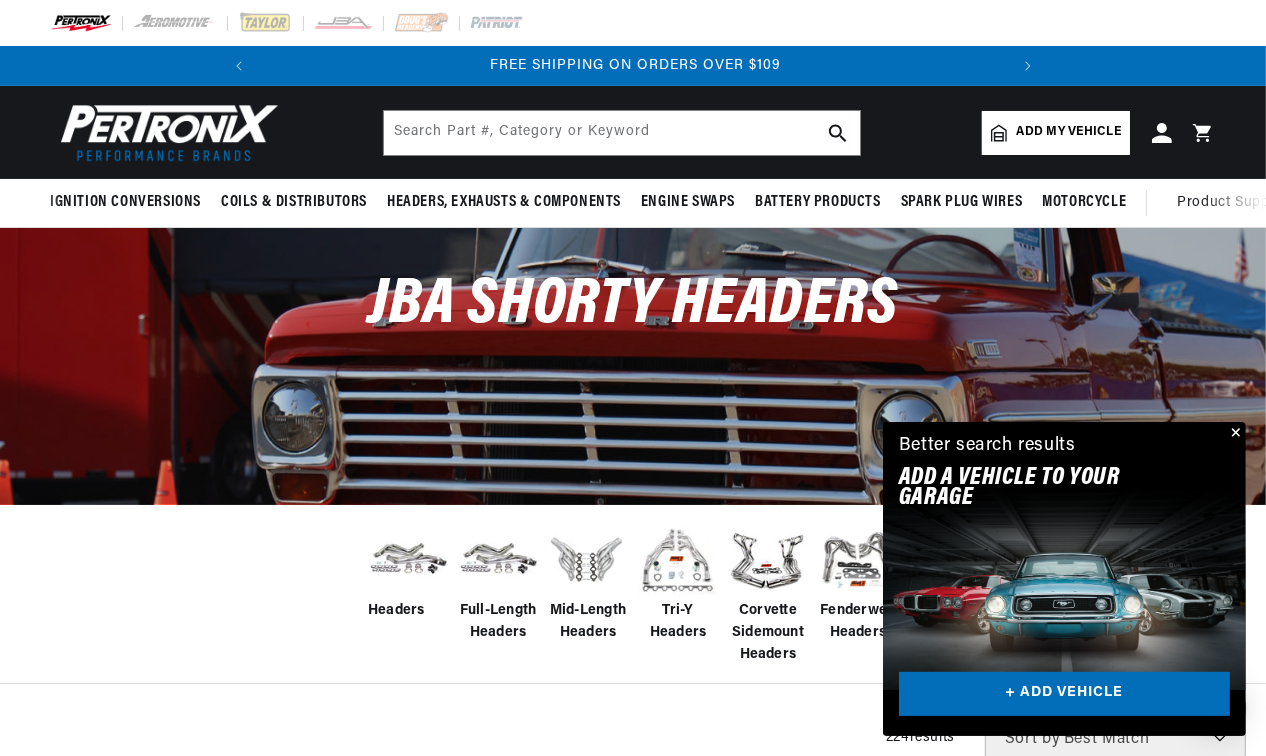 click on "Add my vehicle" at bounding box center [1069, 132] 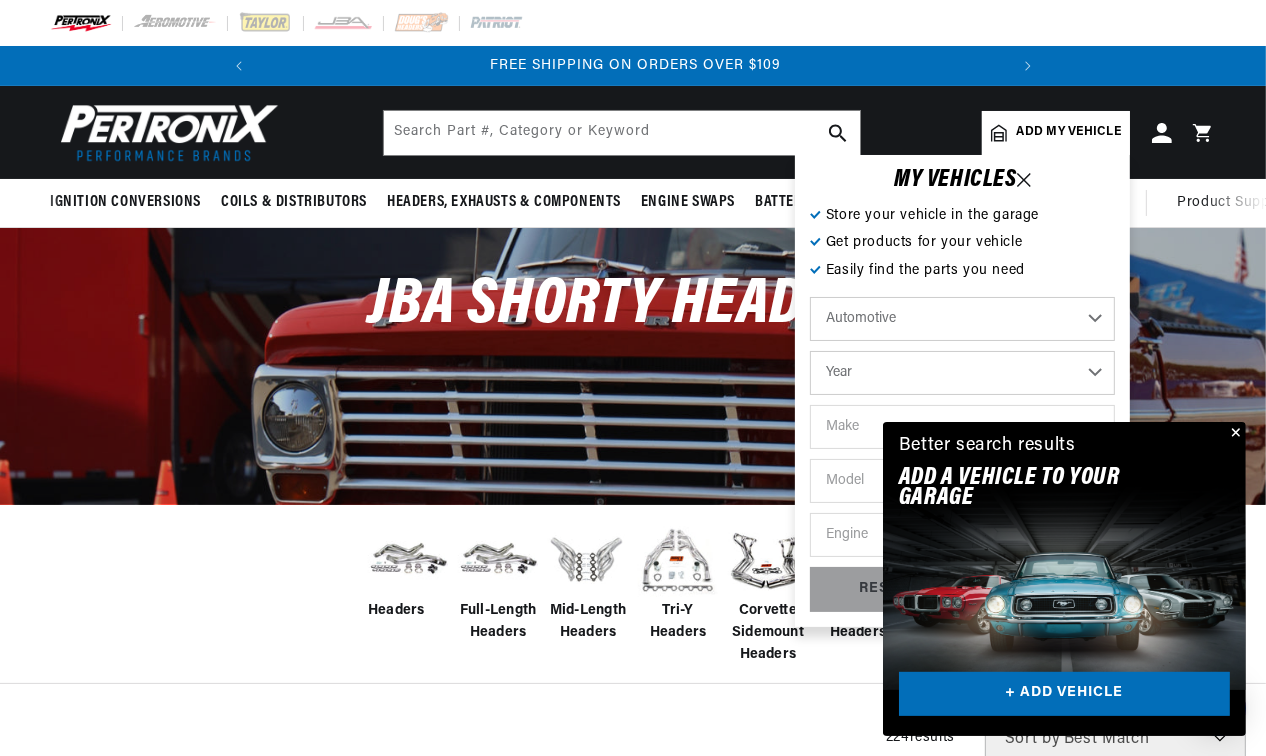 click on "Add my vehicle" at bounding box center [1069, 132] 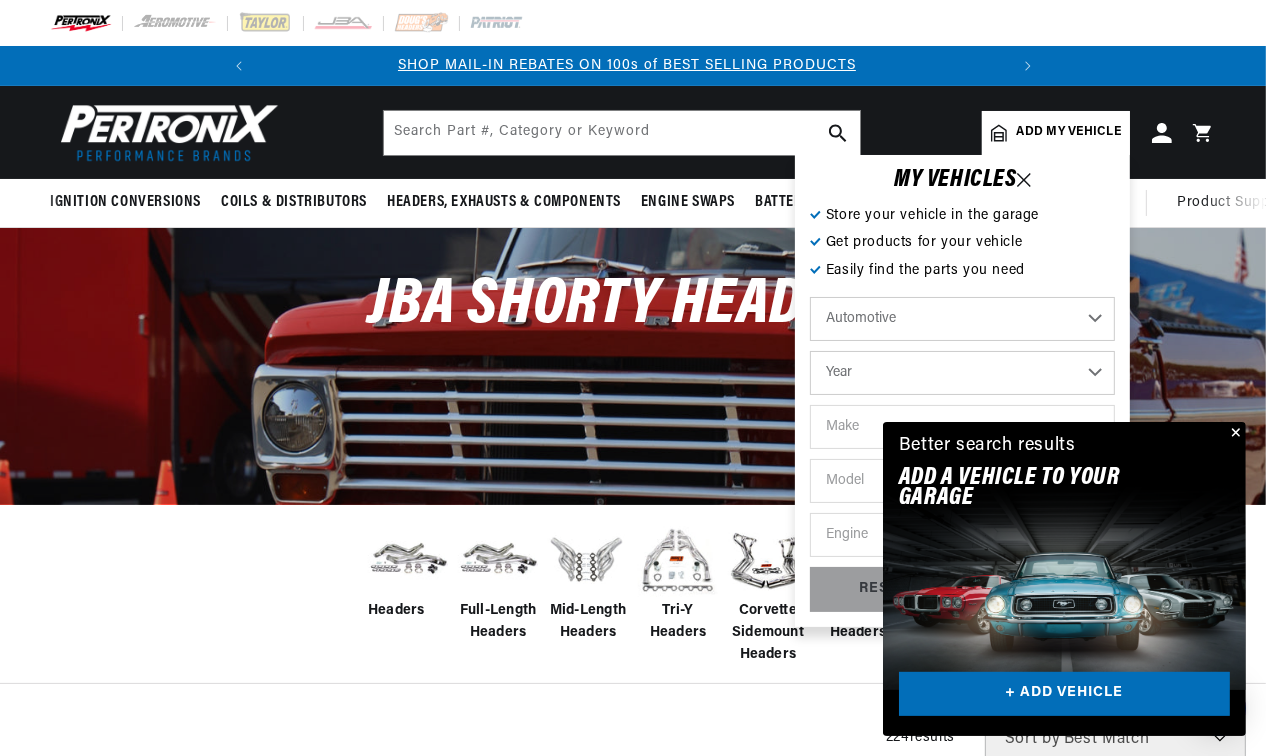 scroll, scrollTop: 0, scrollLeft: 0, axis: both 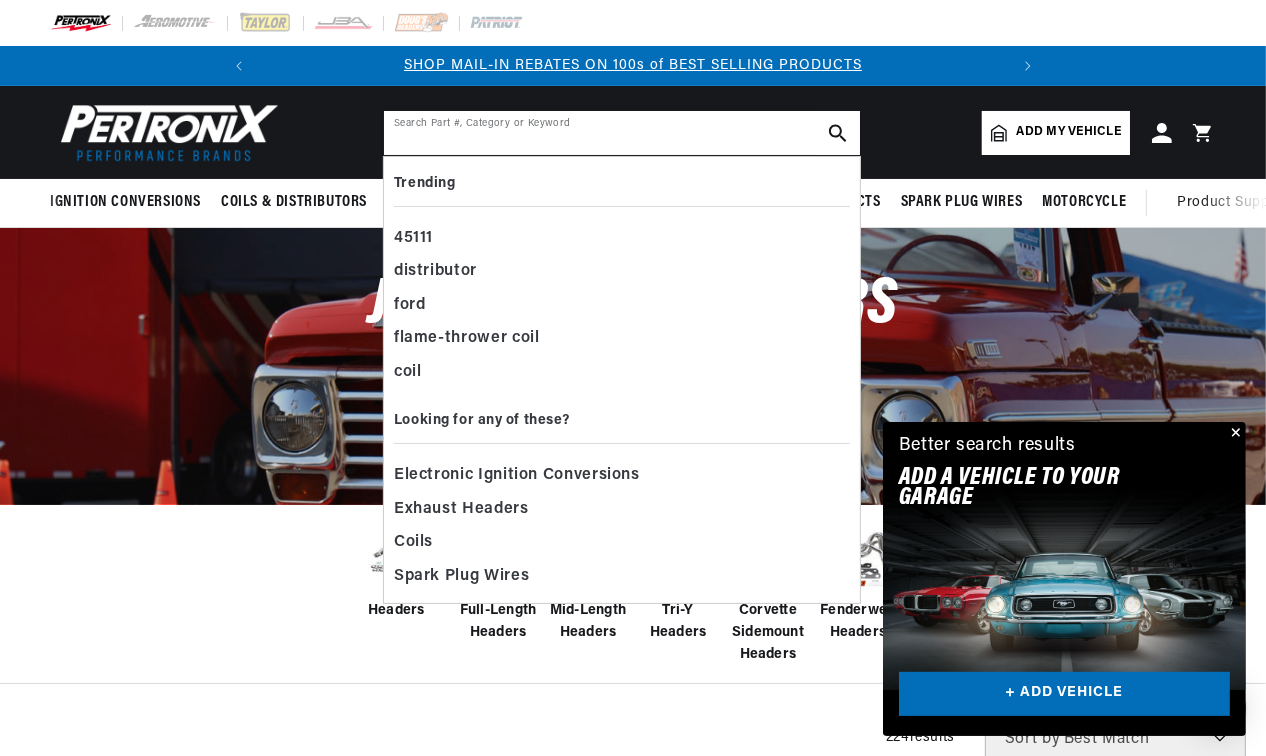 click at bounding box center [622, 133] 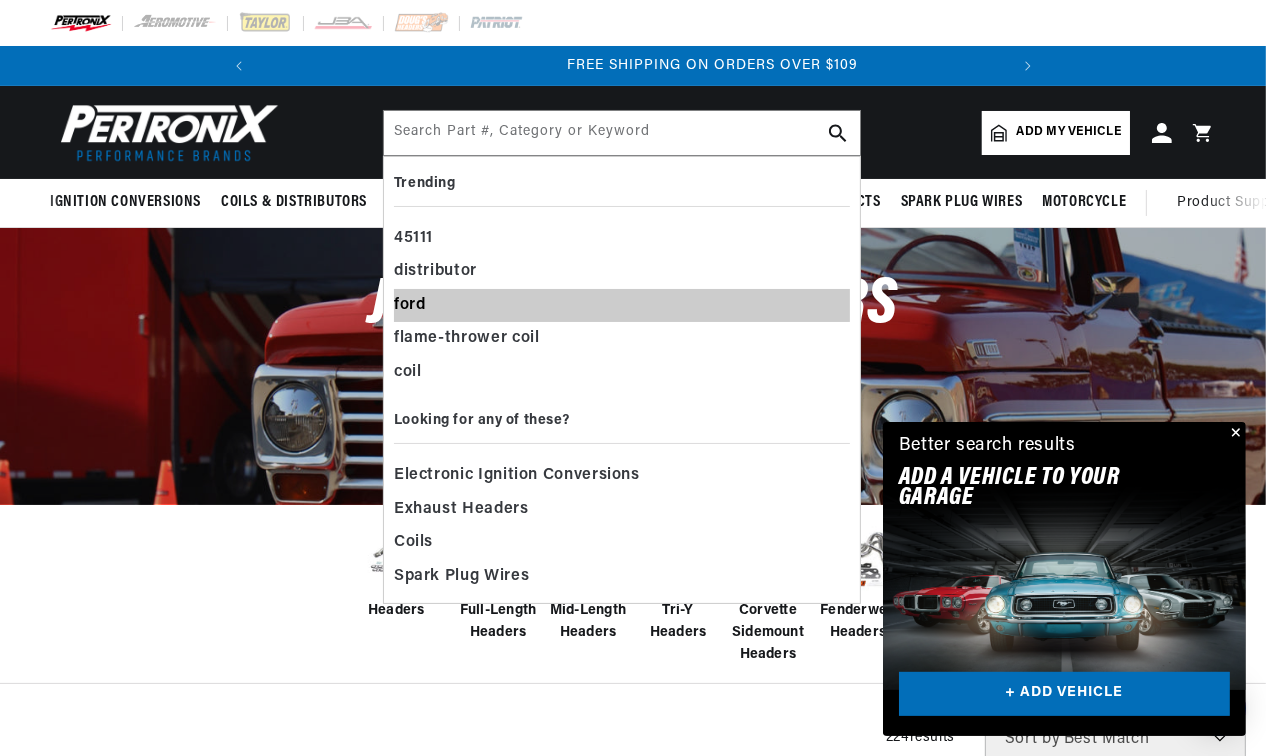 scroll, scrollTop: 0, scrollLeft: 746, axis: horizontal 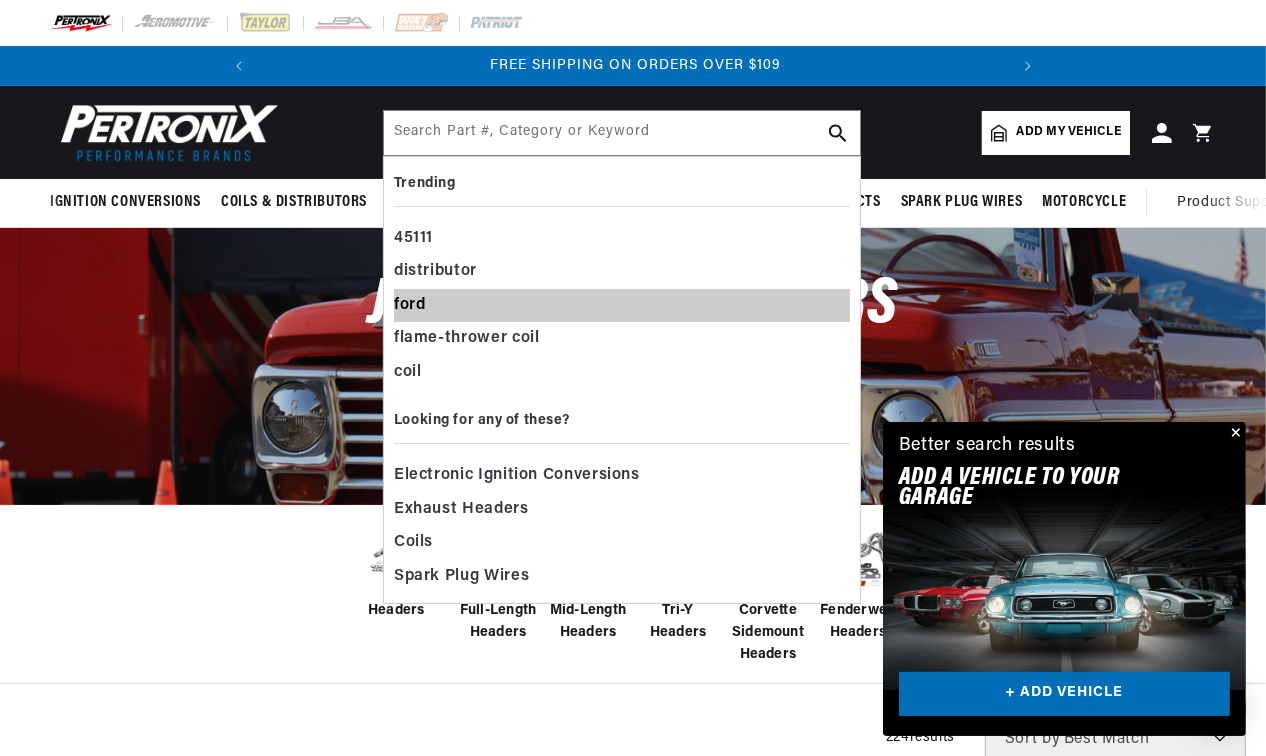 click on "ford" at bounding box center (622, 306) 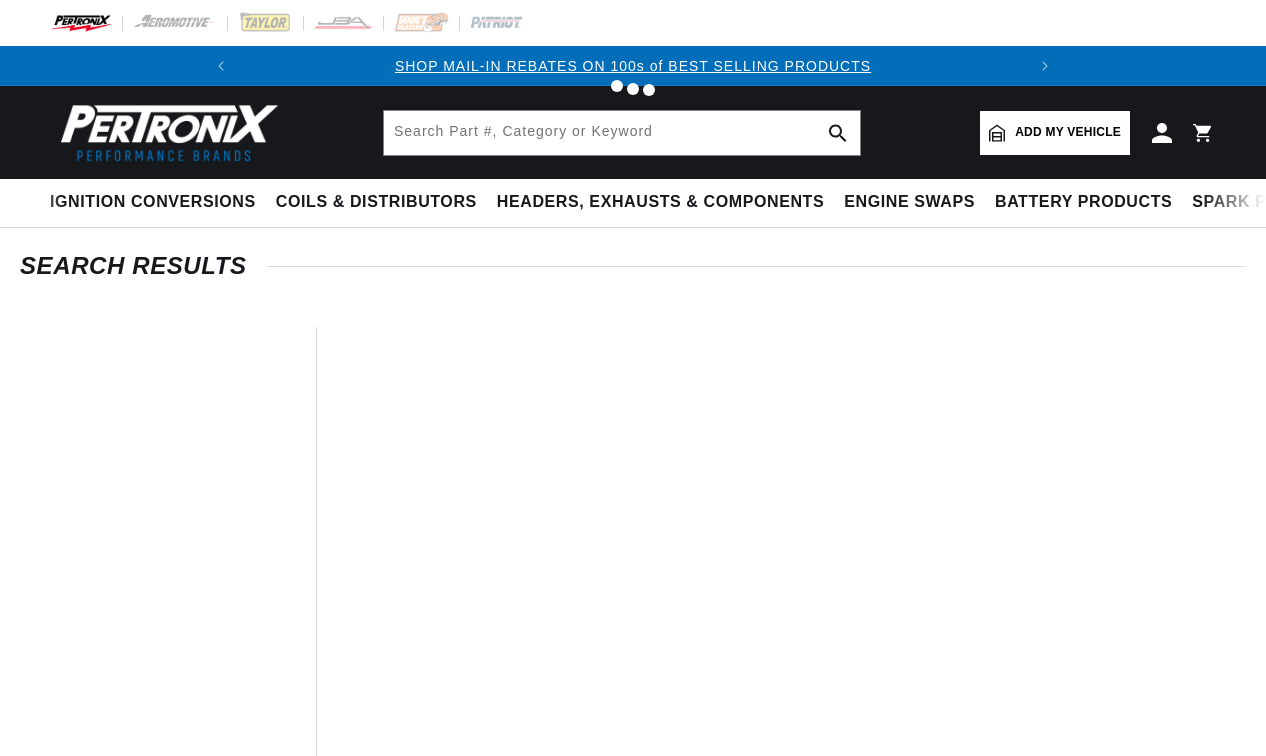 scroll, scrollTop: 0, scrollLeft: 0, axis: both 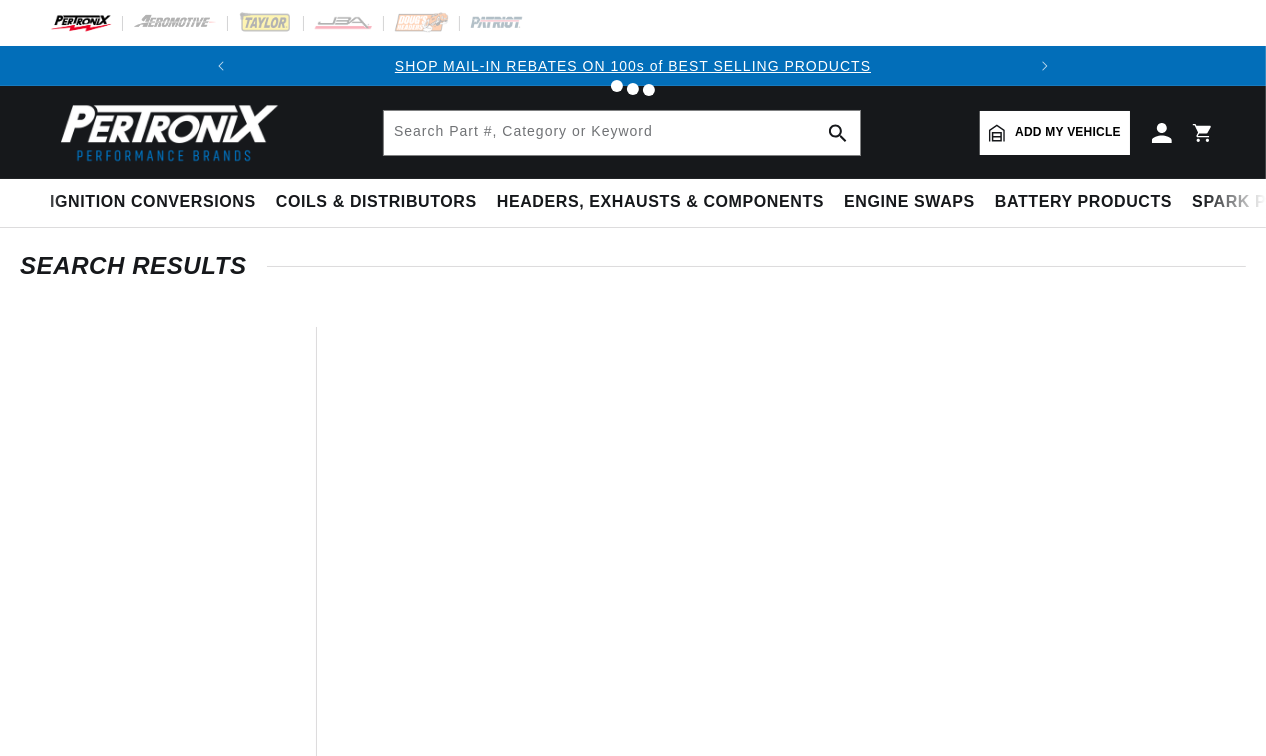 type on "ford" 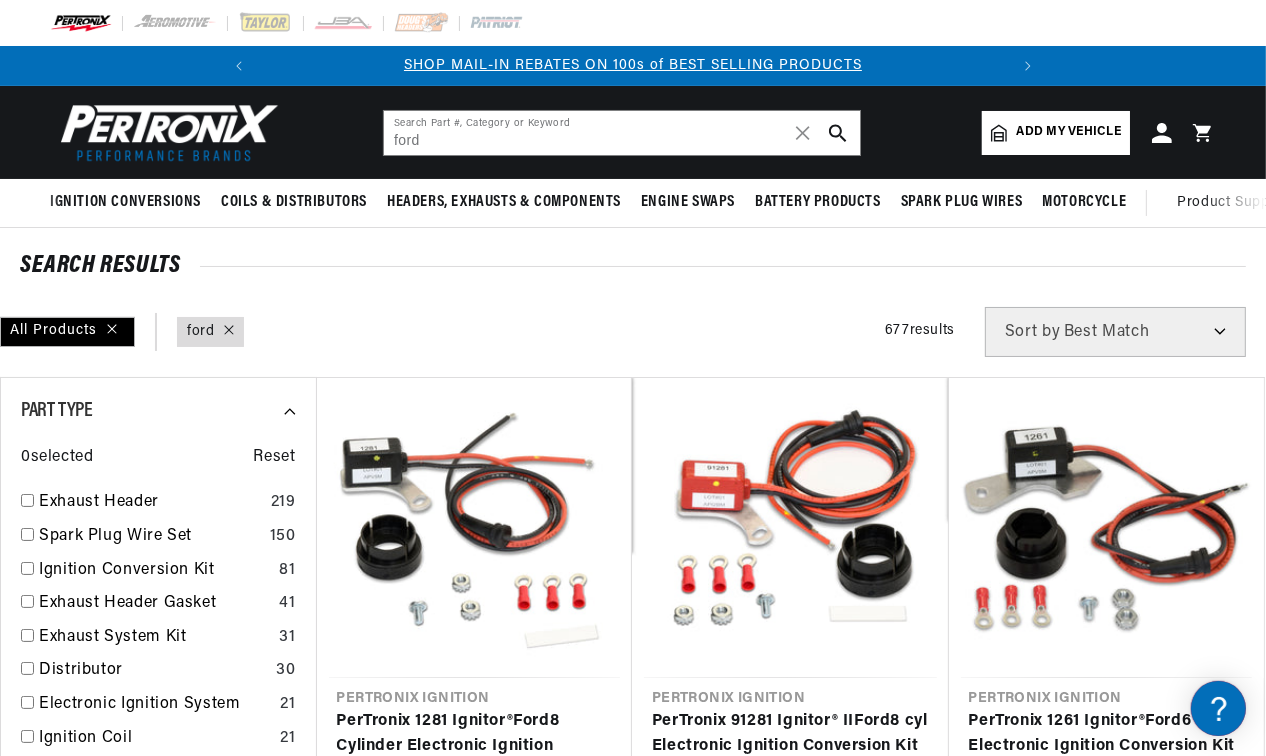 scroll, scrollTop: 0, scrollLeft: 0, axis: both 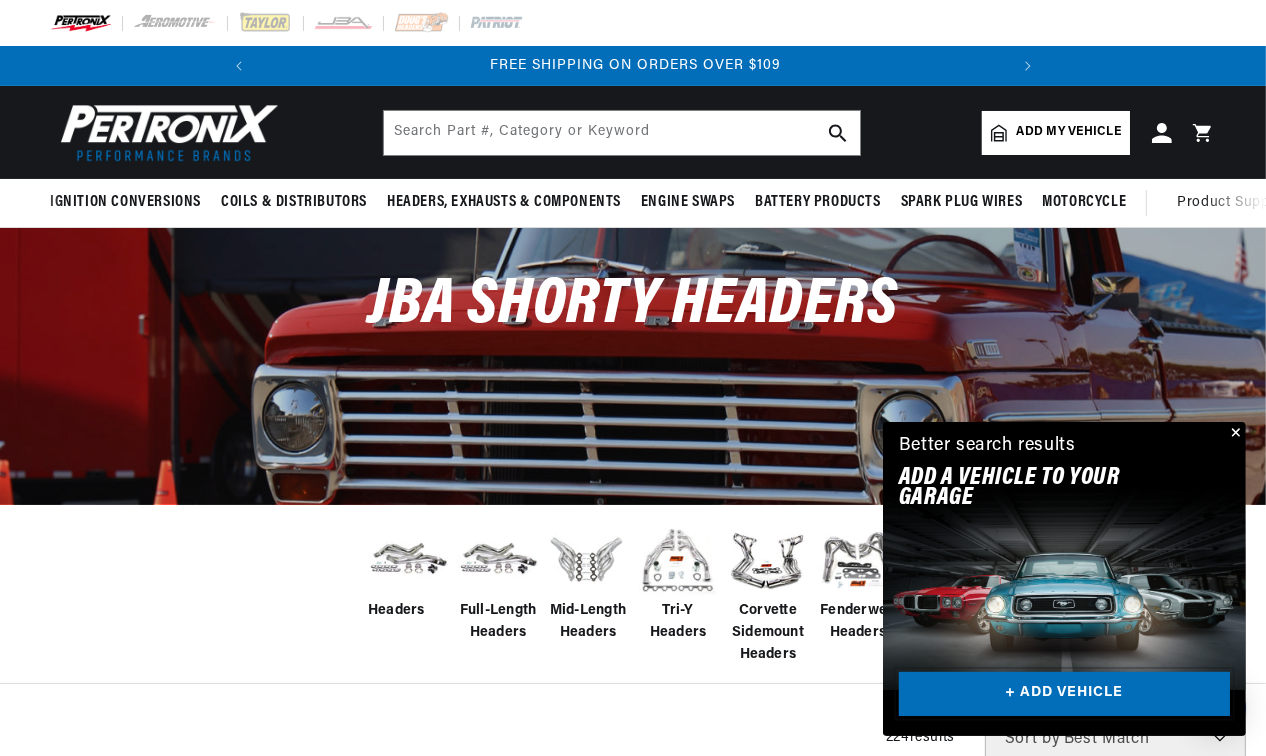 click on "+ ADD VEHICLE" at bounding box center [1064, 694] 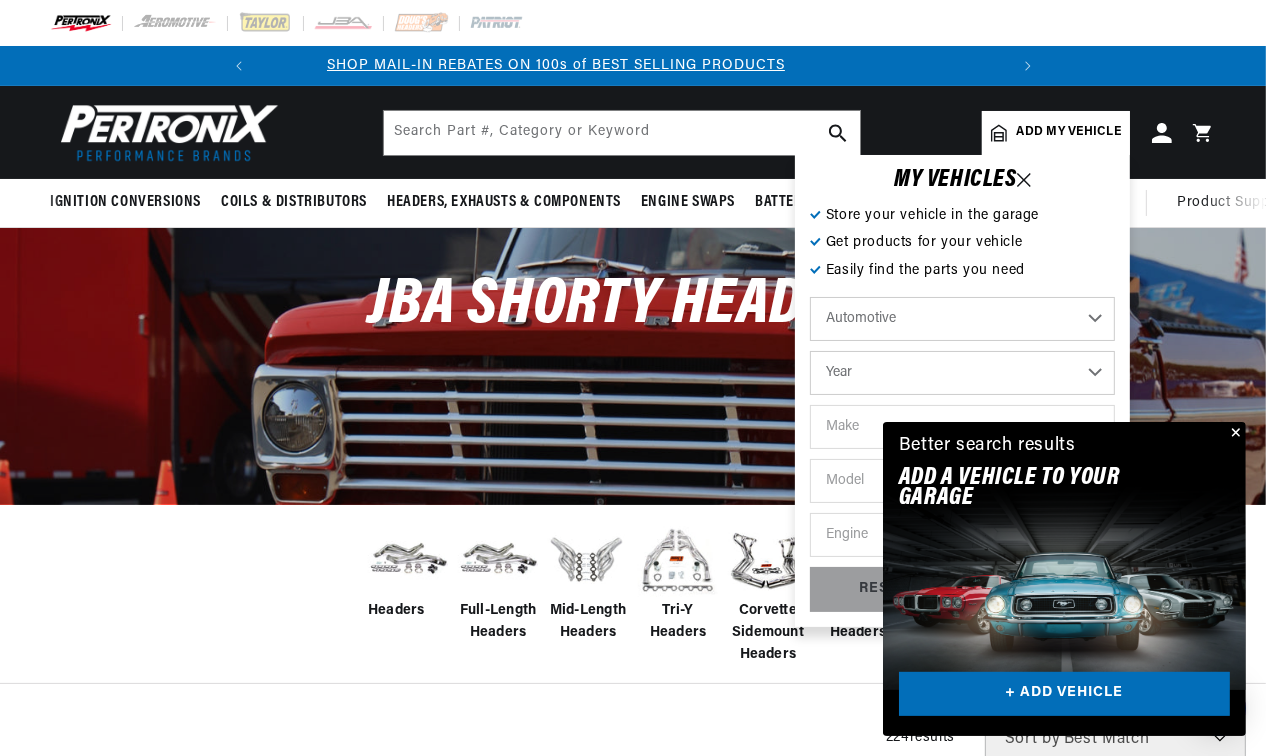 scroll, scrollTop: 0, scrollLeft: 0, axis: both 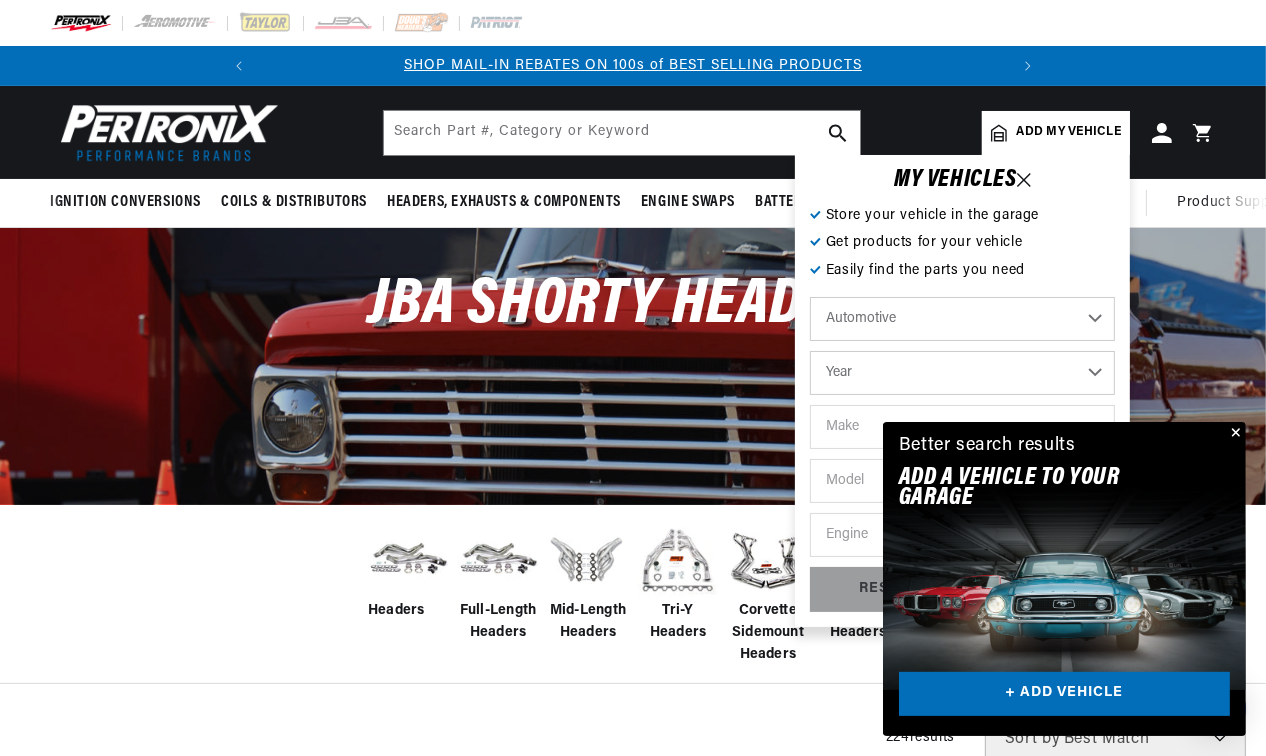 click on "Automotive
Agricultural
Industrial
Marine
Motorcycle" at bounding box center [962, 319] 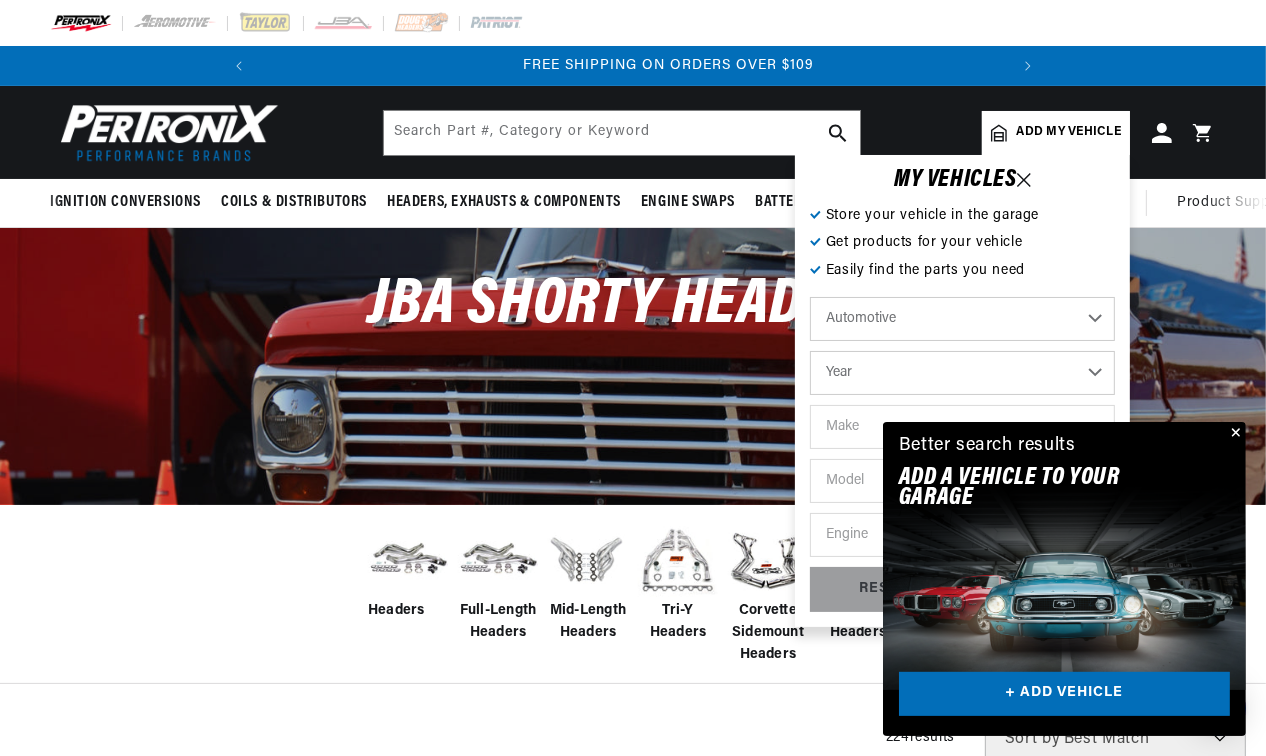 scroll, scrollTop: 0, scrollLeft: 746, axis: horizontal 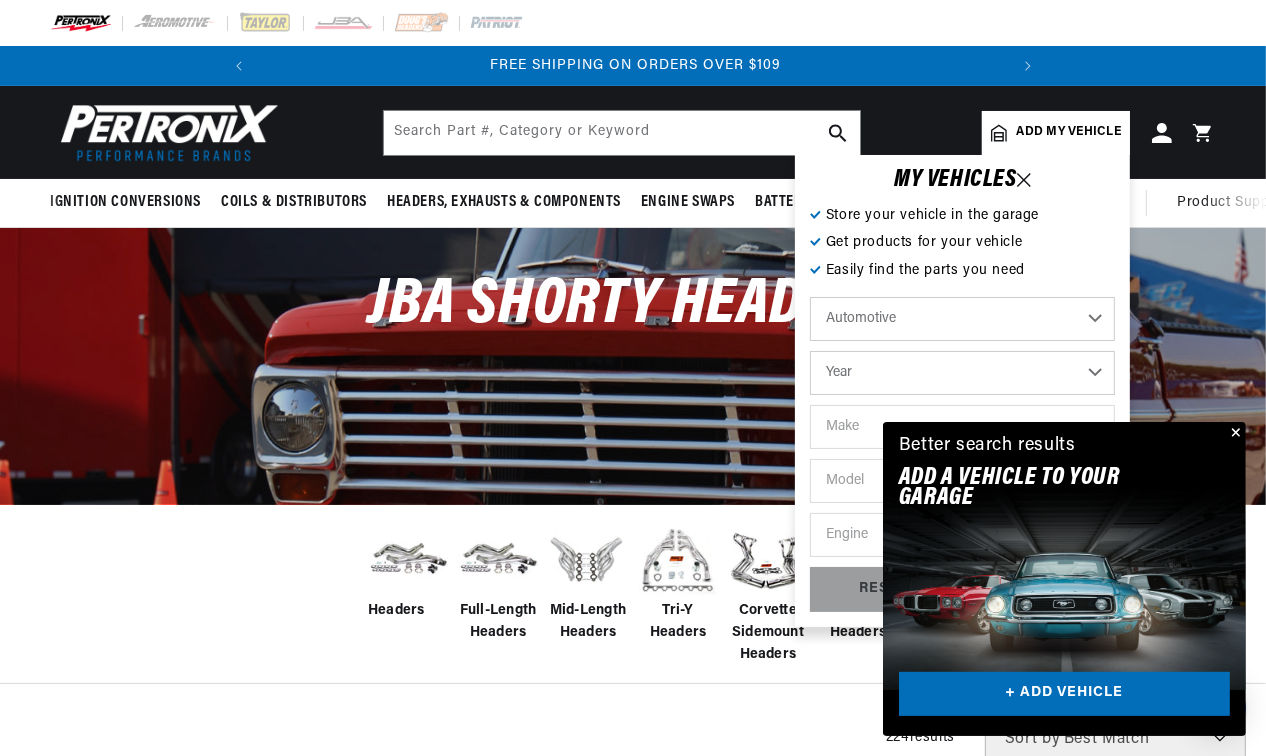 select on "1959" 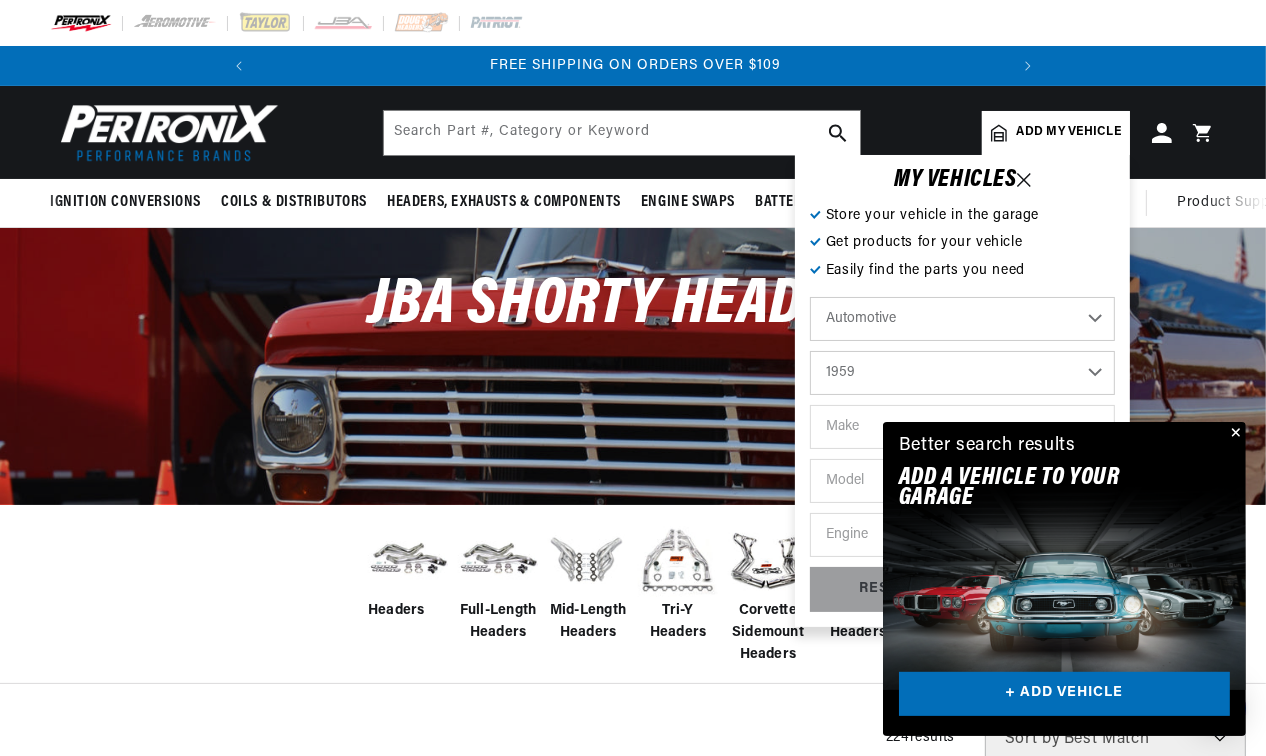 click on "Year
2022
2021
2020
2019
2018
2017
2016
2015
2014
2013
2012
2011
2010
2009
2008
2007
2006
2005
2004
2003
2002
2001
2000
1999
1998
1997
1996
1995
1994
1993
1992
1991
1990
1989
1988
1987
1986 1985" at bounding box center [962, 373] 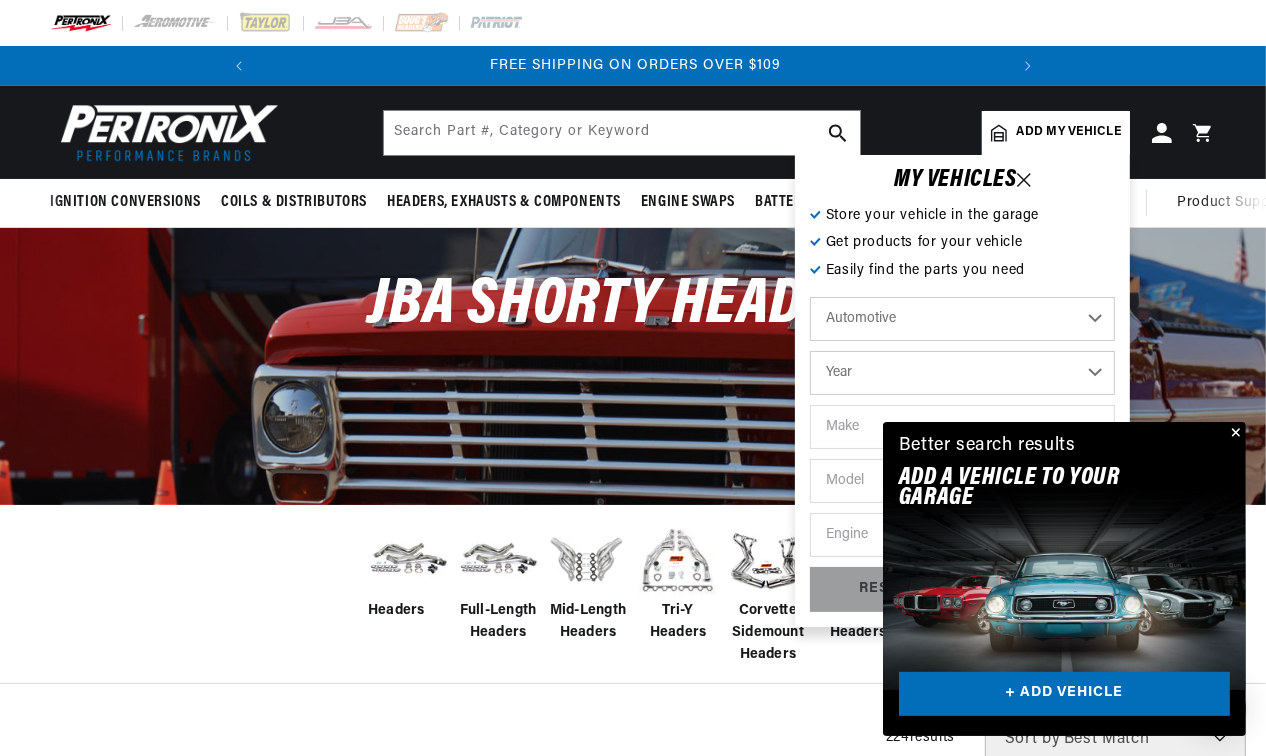 select on "1959" 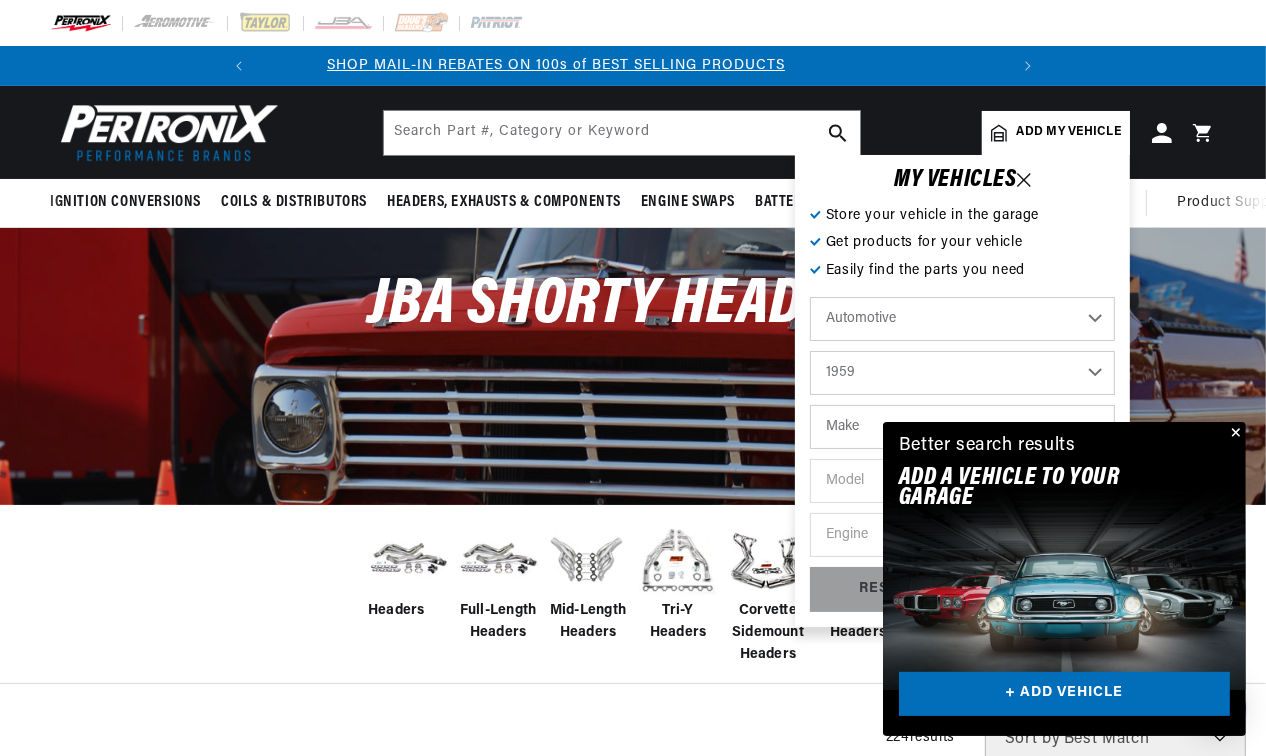scroll, scrollTop: 0, scrollLeft: 0, axis: both 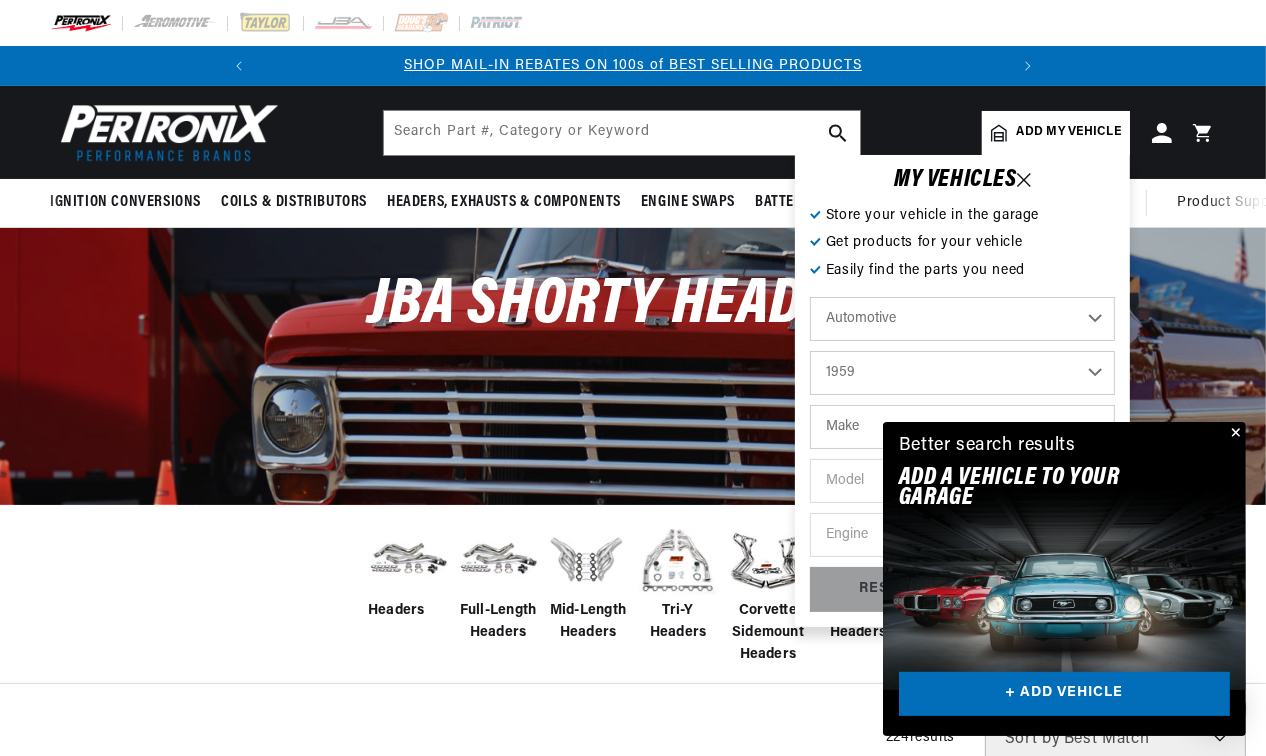 click at bounding box center (1234, 434) 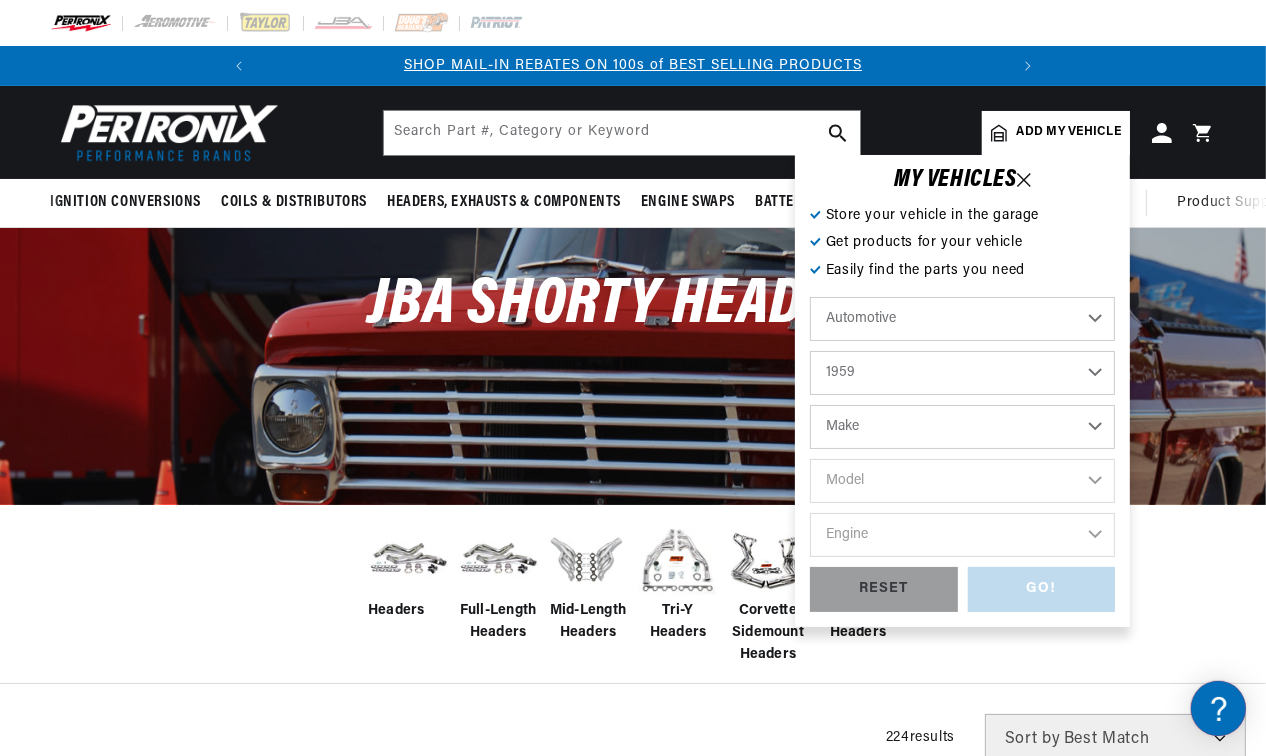 click on "Make
Alfa Romeo
American Motors
Aston Martin
Austin Healey
Buick
Cadillac
Chevrolet
Chrysler
Dodge
Fiat
Ford
GMC
Jaguar
Jeep
Lancia
Lincoln
Lotus
Maserati
Mercedes-Benz
Mercury
MG
Morgan
Morris
Oldsmobile
Plymouth
Pontiac
Porsche
Rolls-Royce
Simca
Studebaker
Vauxhall
Volkswagen" at bounding box center (962, 427) 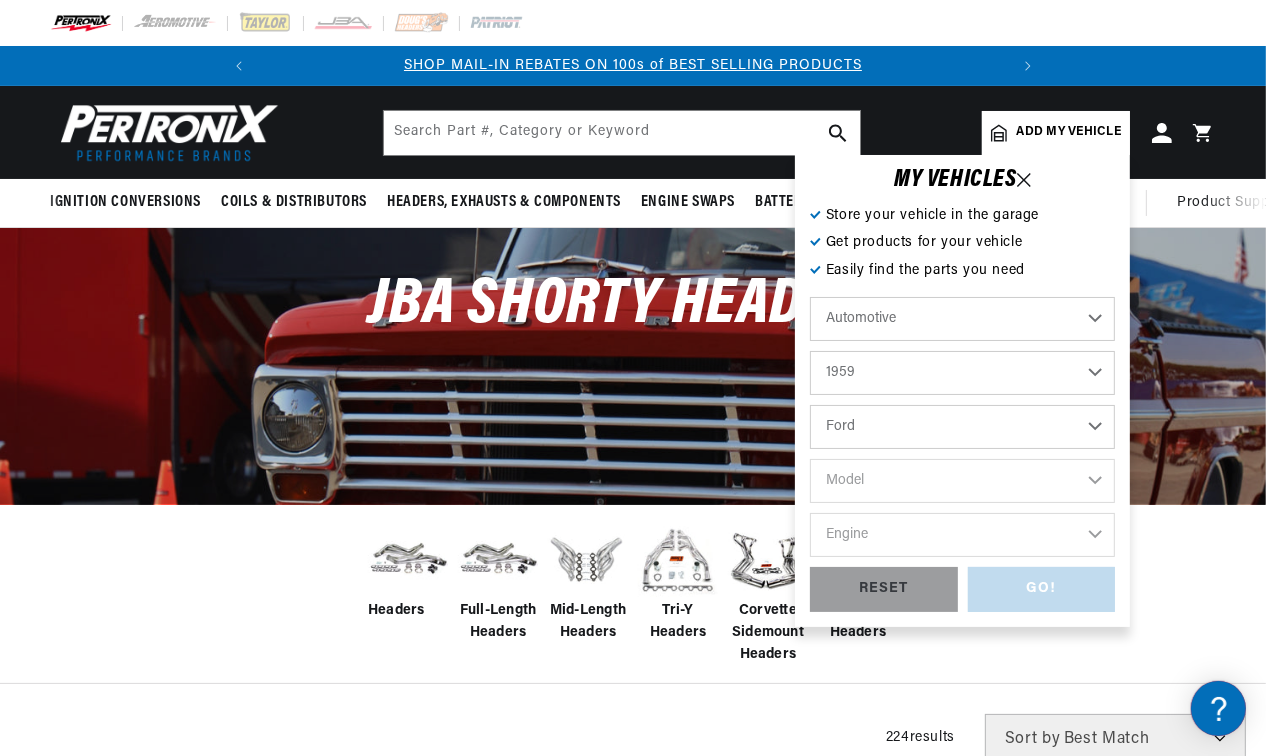 click on "Make
Alfa Romeo
American Motors
Aston Martin
Austin Healey
Buick
Cadillac
Chevrolet
Chrysler
Dodge
Fiat
Ford
GMC
Jaguar
Jeep
Lancia
Lincoln
Lotus
Maserati
Mercedes-Benz
Mercury
MG
Morgan
Morris
Oldsmobile
Plymouth
Pontiac
Porsche
Rolls-Royce
Simca
Studebaker
Vauxhall
Volkswagen" at bounding box center [962, 427] 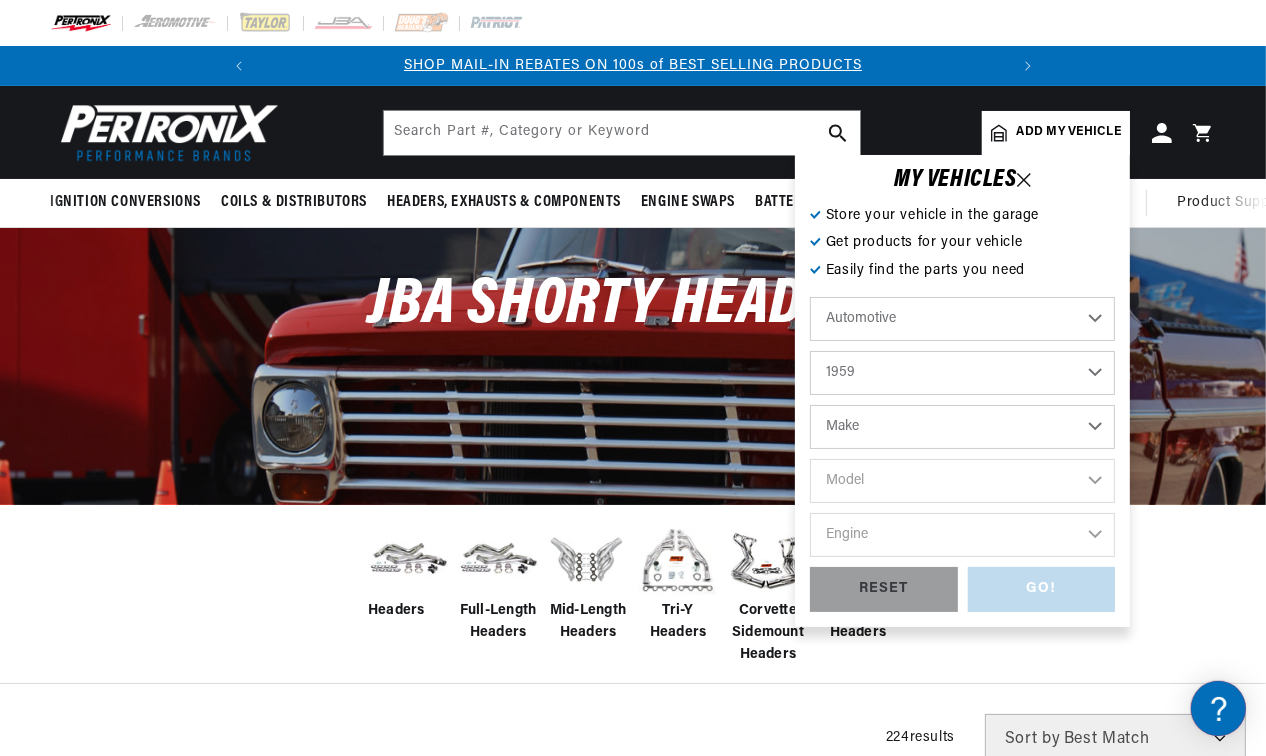 select on "Ford" 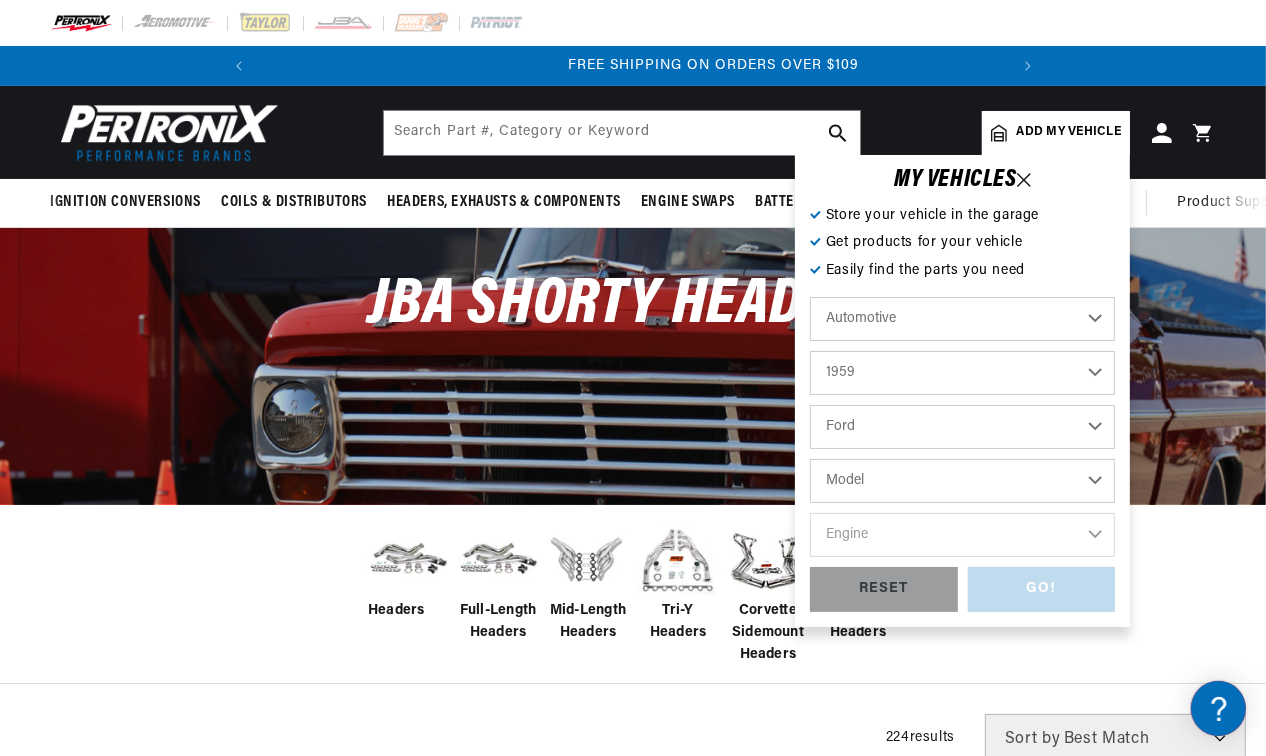 scroll, scrollTop: 0, scrollLeft: 746, axis: horizontal 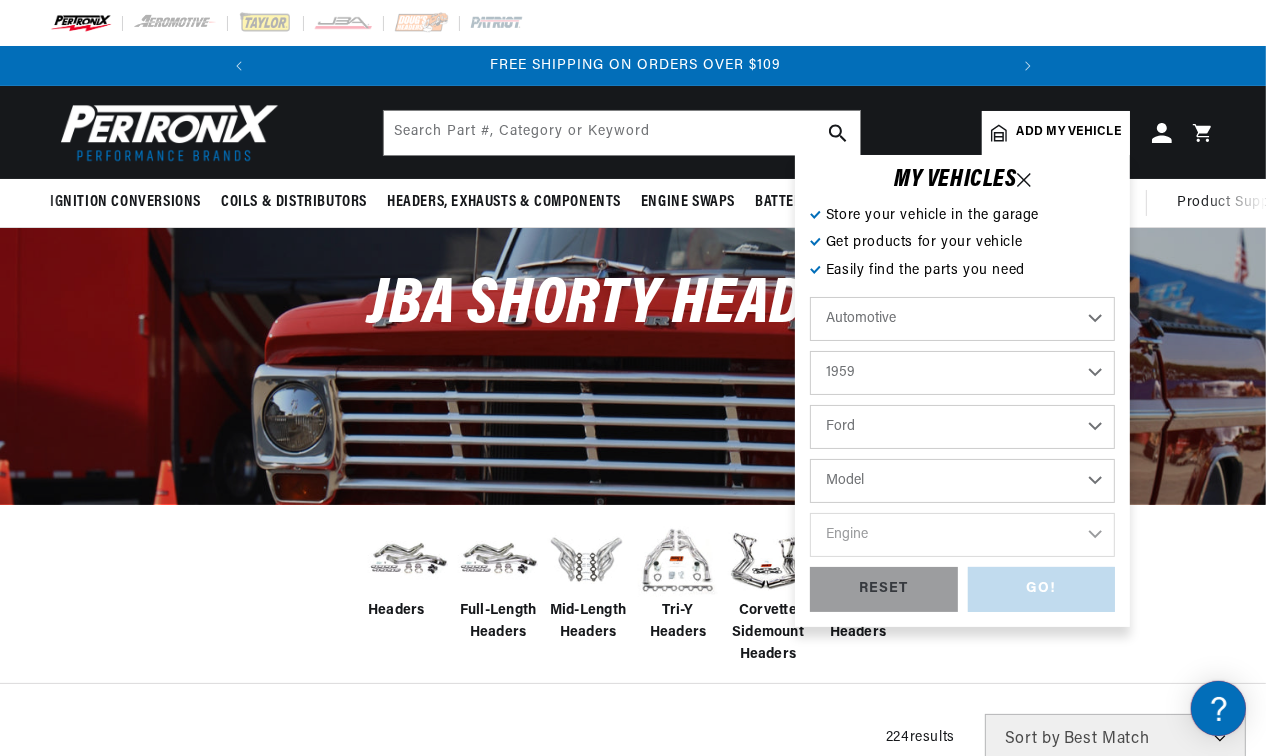 click on "Model
Club
Country Sedan
Country Squire
Courier Sedan Delivery
Custom 300
F-100
F-250
F-350
Fairlane
Galaxie
P-350
Ranch Wagon
Ranchero
Skyliner
Sunliner
Thunderbird
Victoria" at bounding box center (962, 481) 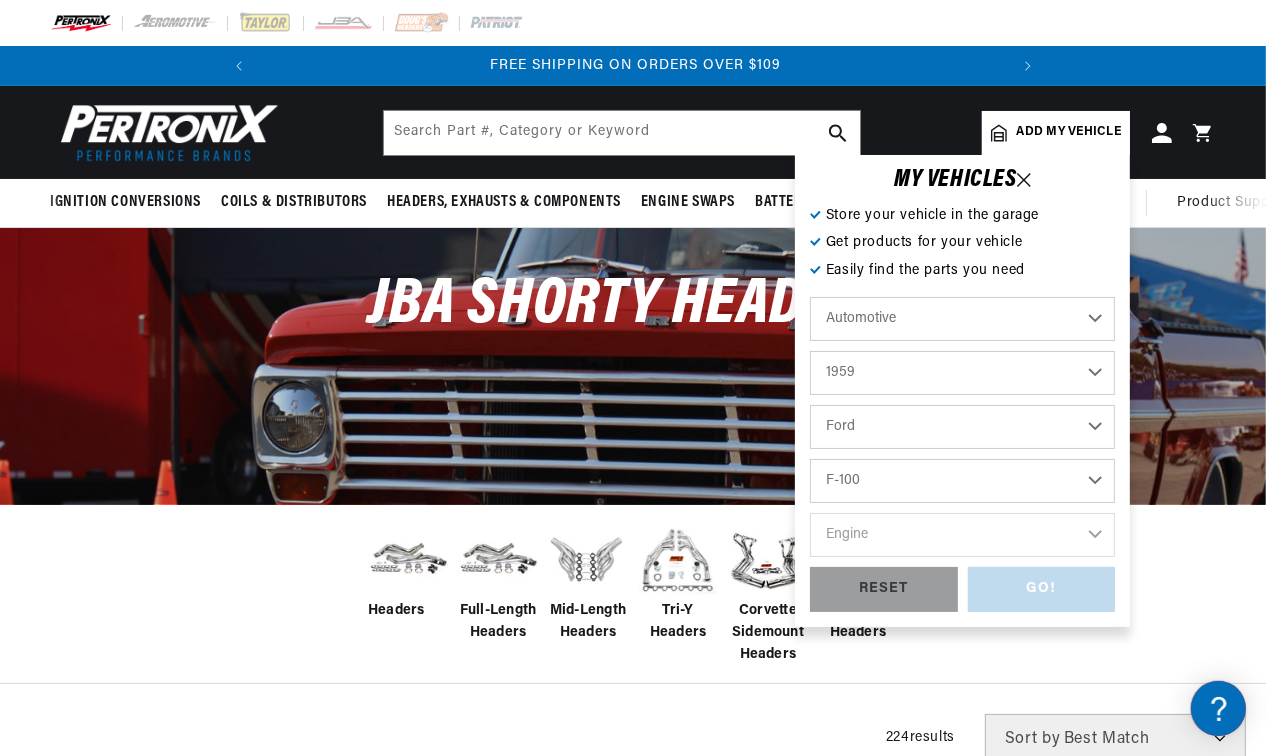 click on "Model
Club
Country Sedan
Country Squire
Courier Sedan Delivery
Custom 300
F-100
F-250
F-350
Fairlane
Galaxie
P-350
Ranch Wagon
Ranchero
Skyliner
Sunliner
Thunderbird
Victoria" at bounding box center [962, 481] 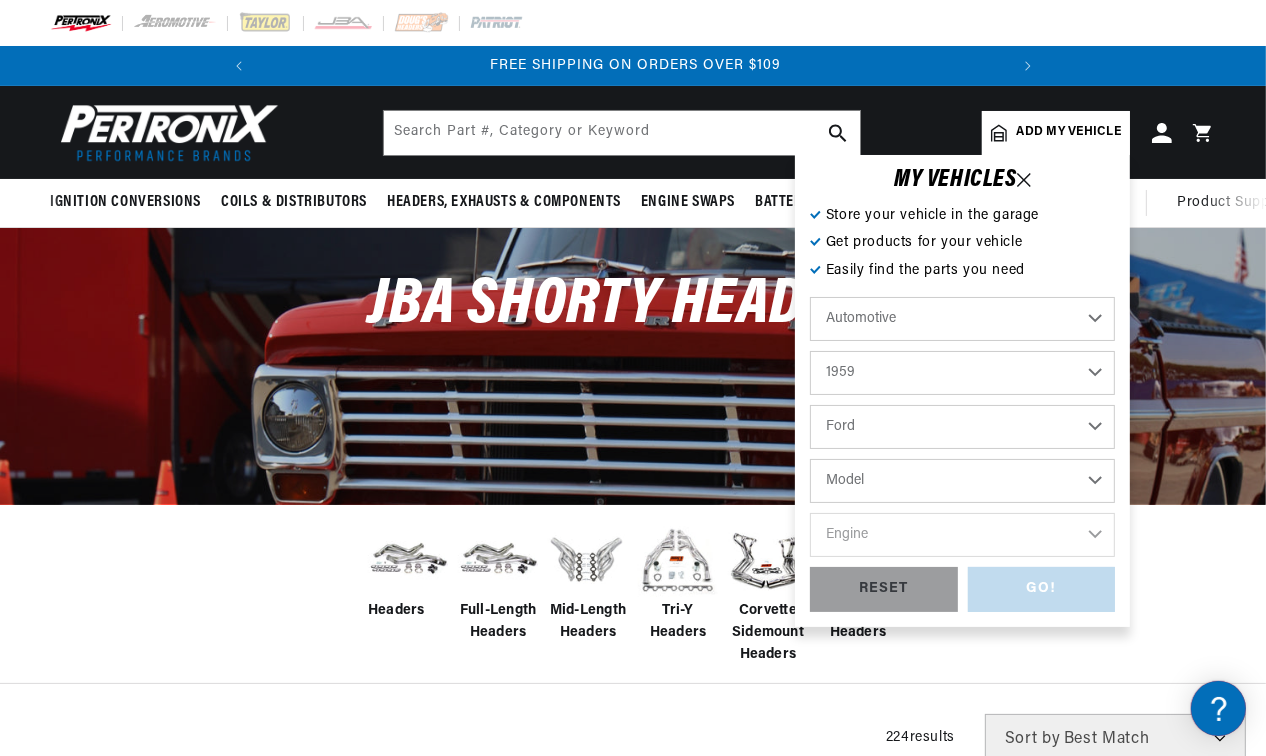 select on "F-100" 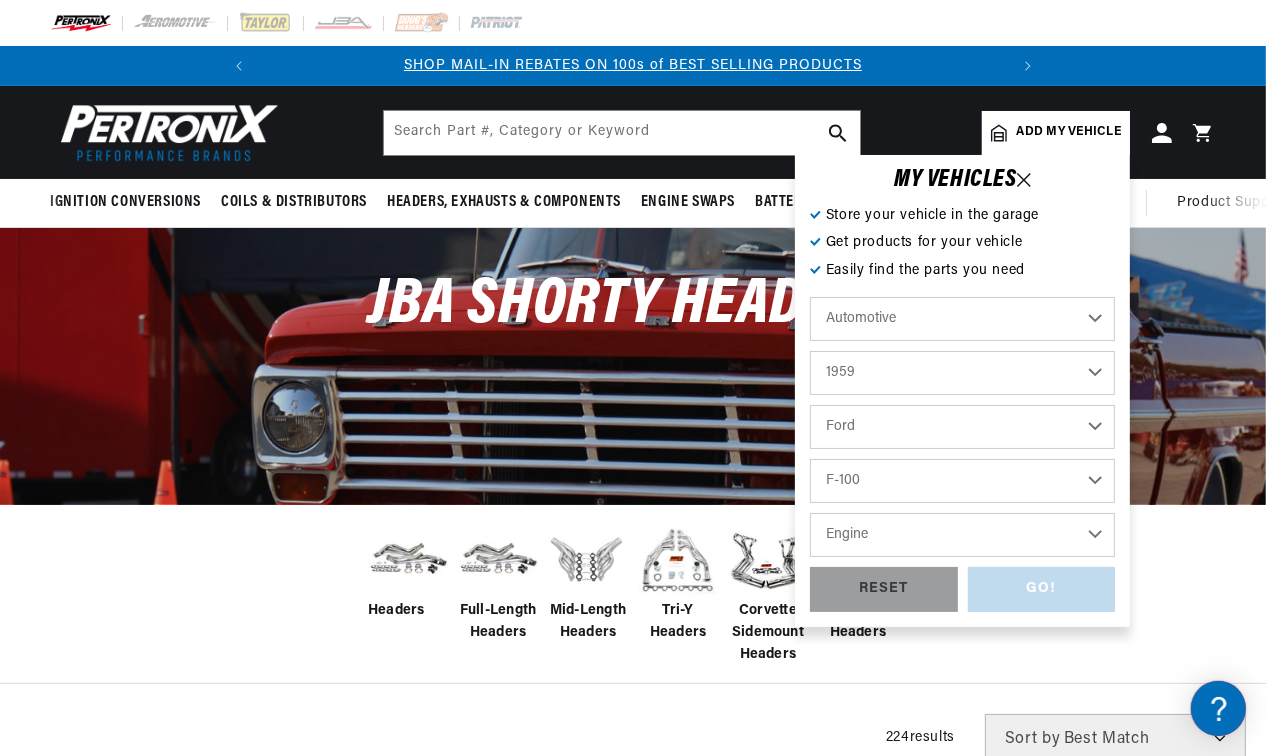 scroll, scrollTop: 0, scrollLeft: 0, axis: both 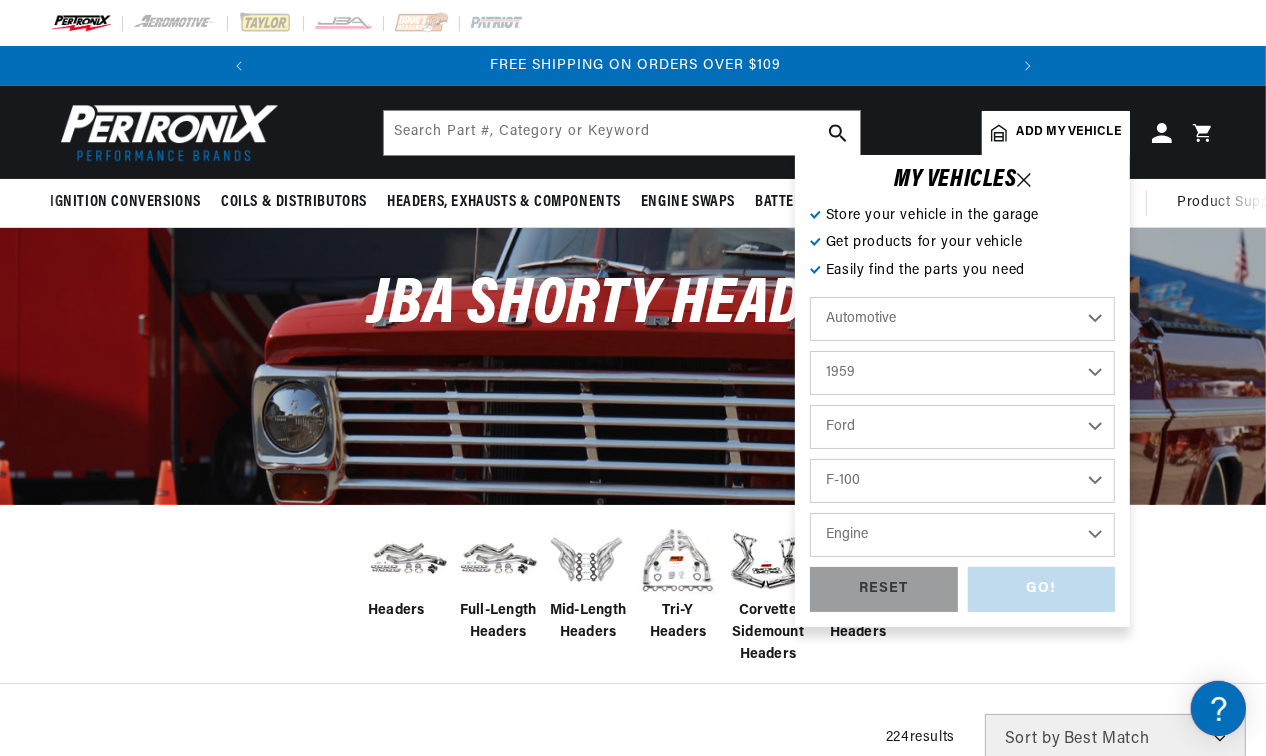 click on "Engine
4.5L
4.8L
5.8L" at bounding box center [962, 535] 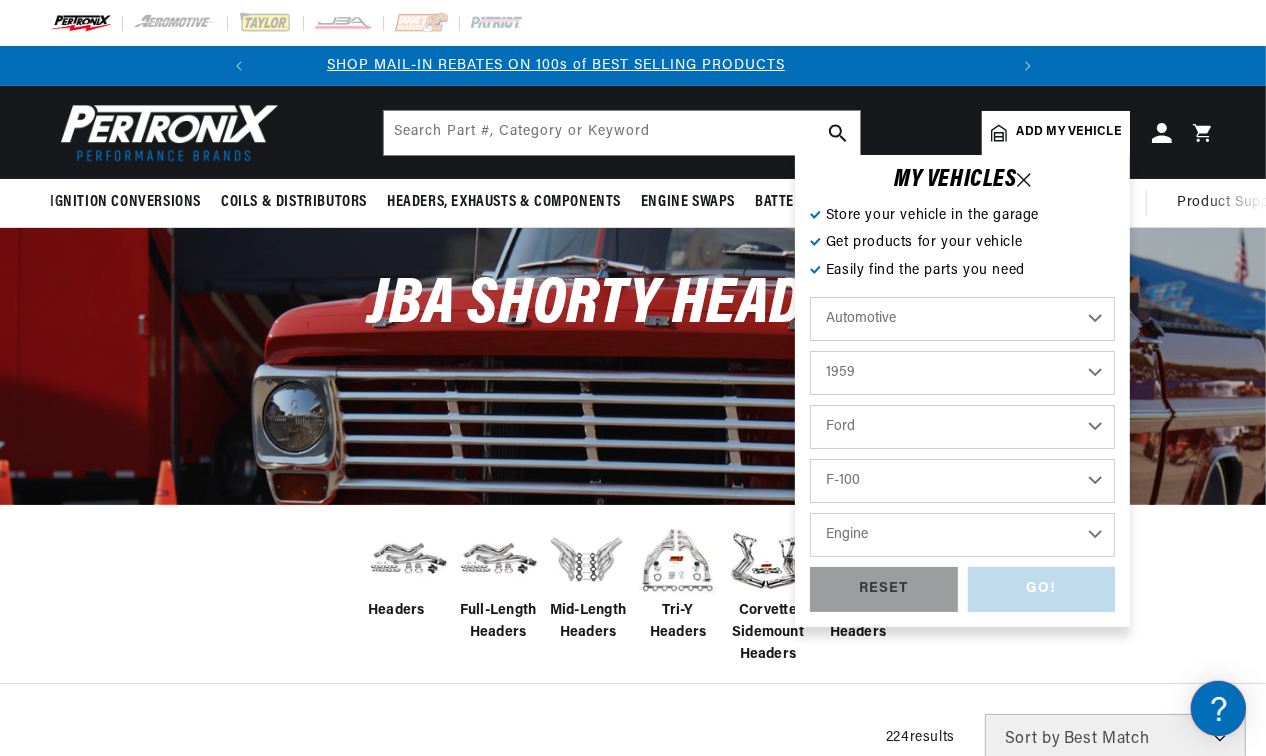 scroll, scrollTop: 0, scrollLeft: 0, axis: both 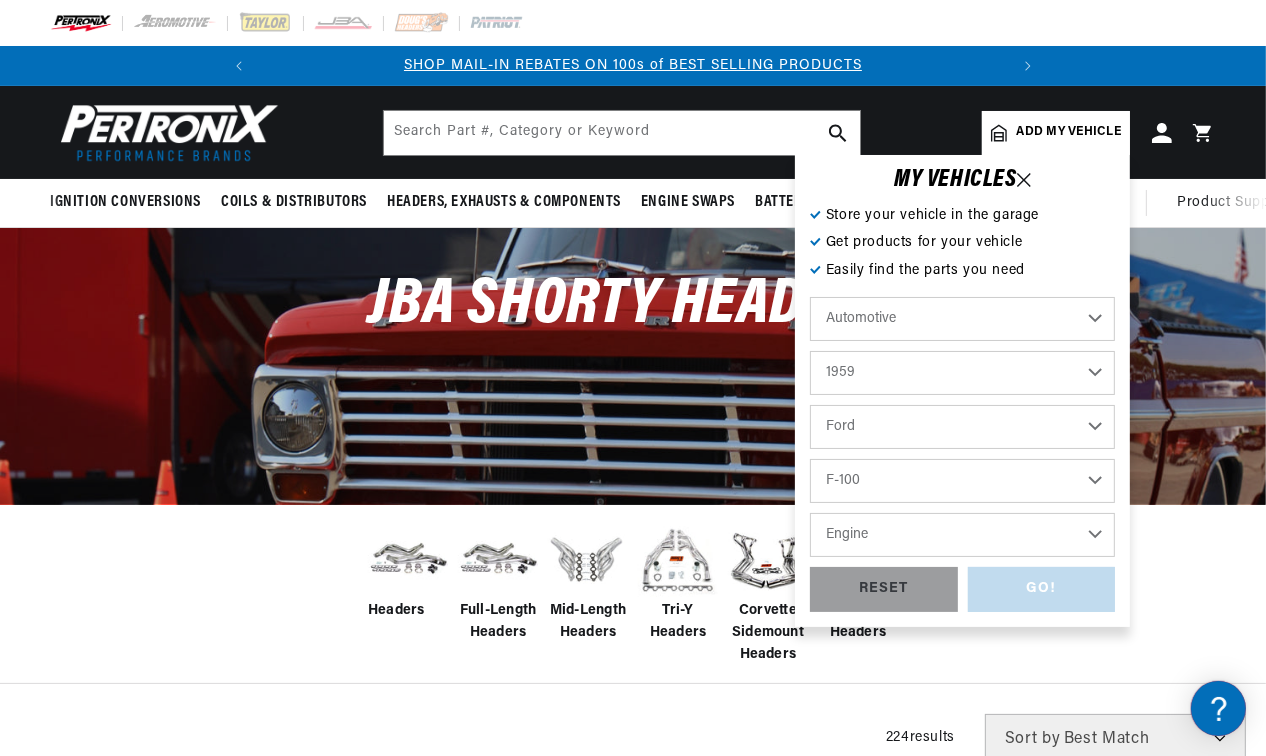 click on "2022
2021
2020
2019
2018
2017
2016
2015
2014
2013
2012
2011
2010
2009
2008
2007
2006
2005
2004
2003
2002
2001
2000
1999
1998
1997
1996
1995
1994
1993
1992
1991
1990
1989
1988
1987
1986
1985 1984" at bounding box center [962, 373] 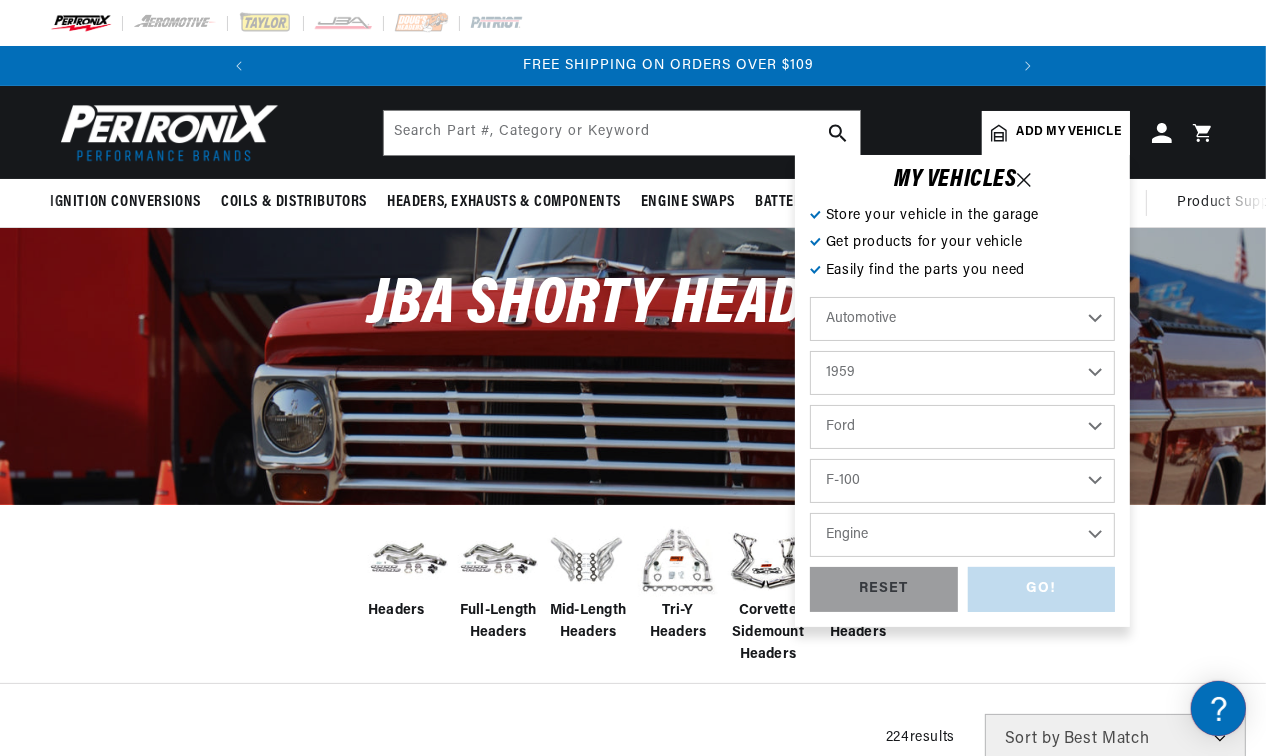 scroll, scrollTop: 0, scrollLeft: 746, axis: horizontal 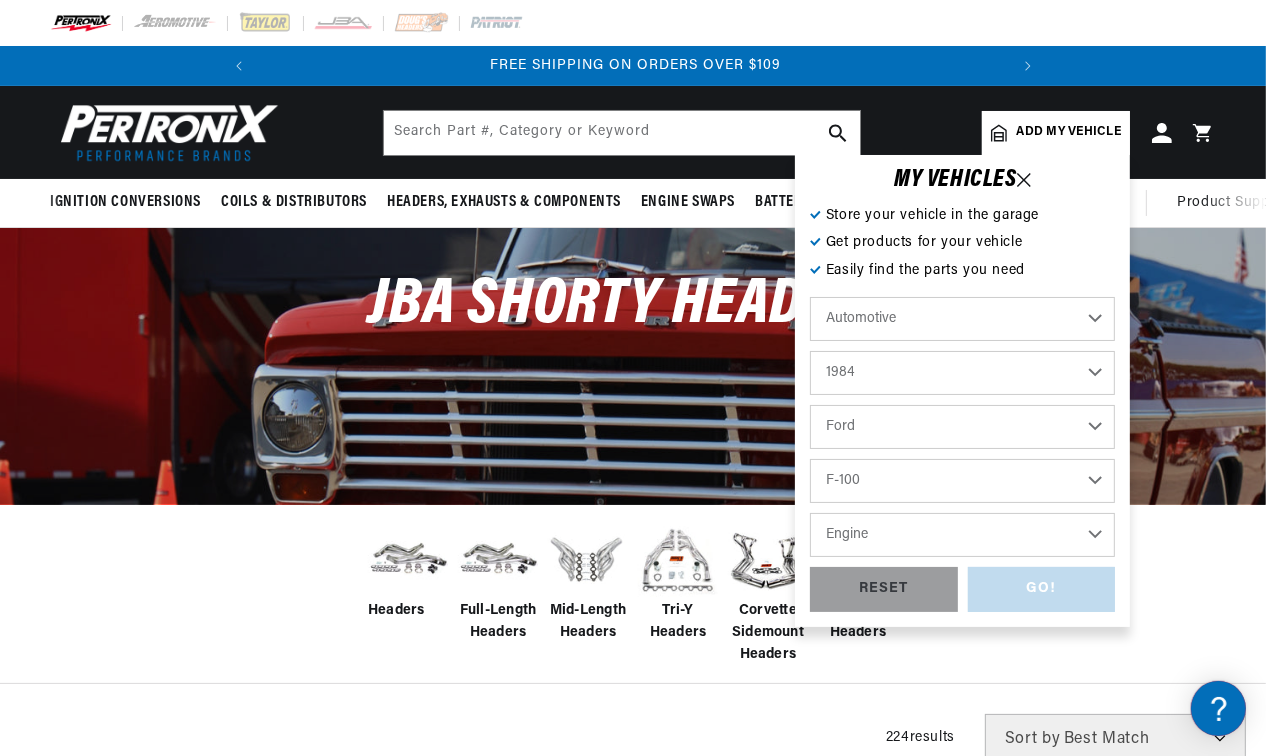 click on "2022
2021
2020
2019
2018
2017
2016
2015
2014
2013
2012
2011
2010
2009
2008
2007
2006
2005
2004
2003
2002
2001
2000
1999
1998
1997
1996
1995
1994
1993
1992
1991
1990
1989
1988
1987
1986
1985 1984" at bounding box center [962, 373] 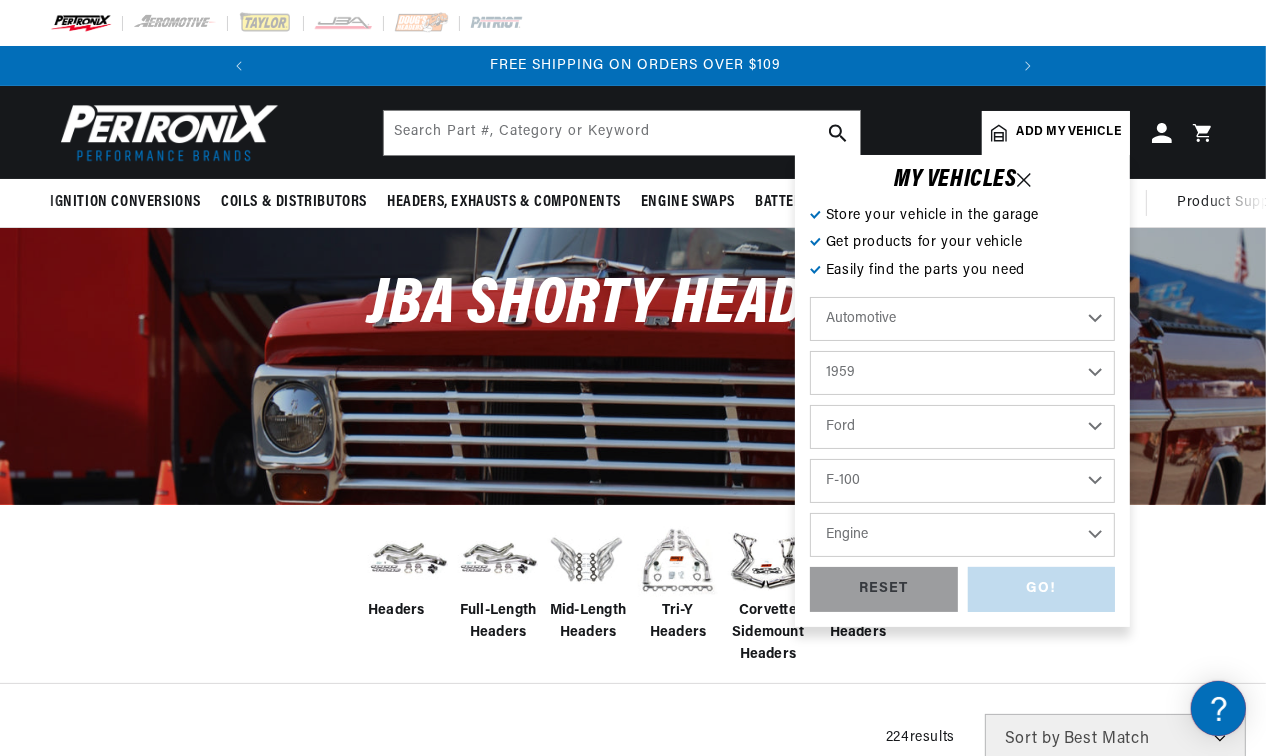 select on "1984" 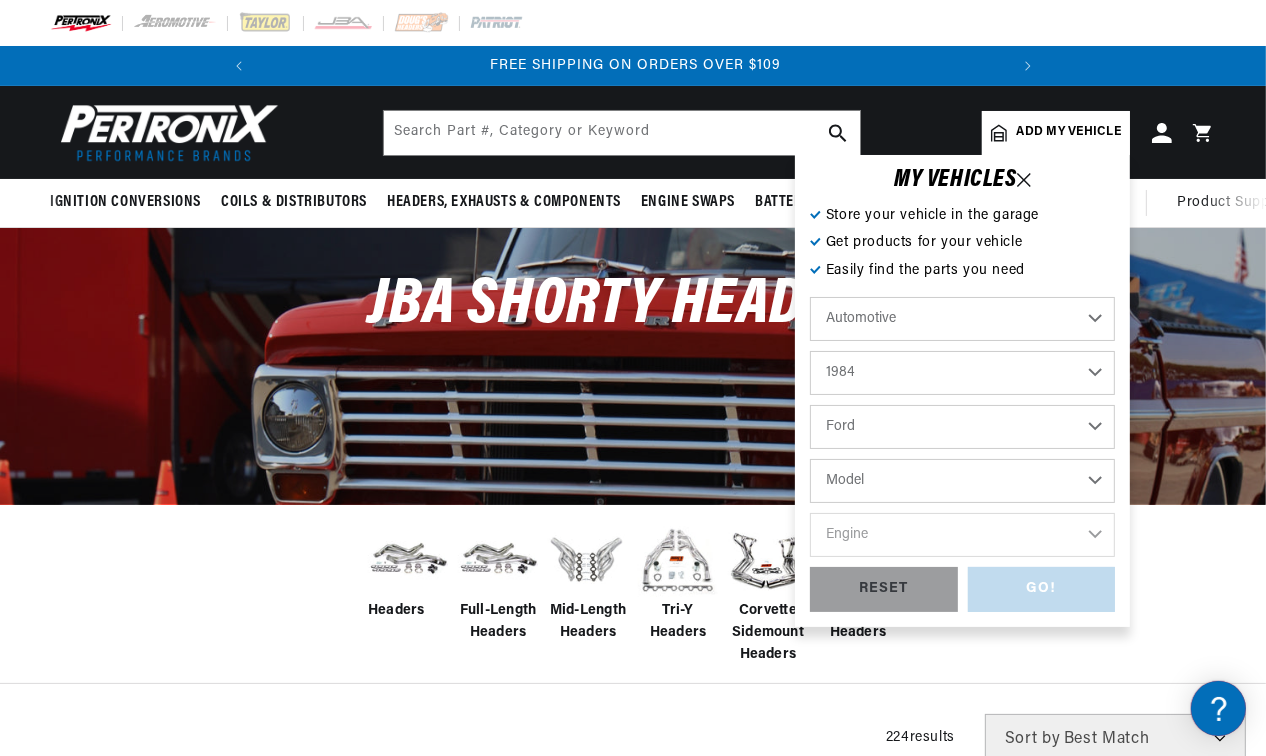 click on "Model
Bronco
Bronco II
E-150 Econoline
E-150 Econoline Club Wagon
E-250 Econoline
E-250 Econoline Club Wagon
E-350 Econoline
E-350 Econoline Club Wagon
F-150
F-250
F-350
LTD
Mustang
Ranger
Tempo
Thunderbird" at bounding box center (962, 481) 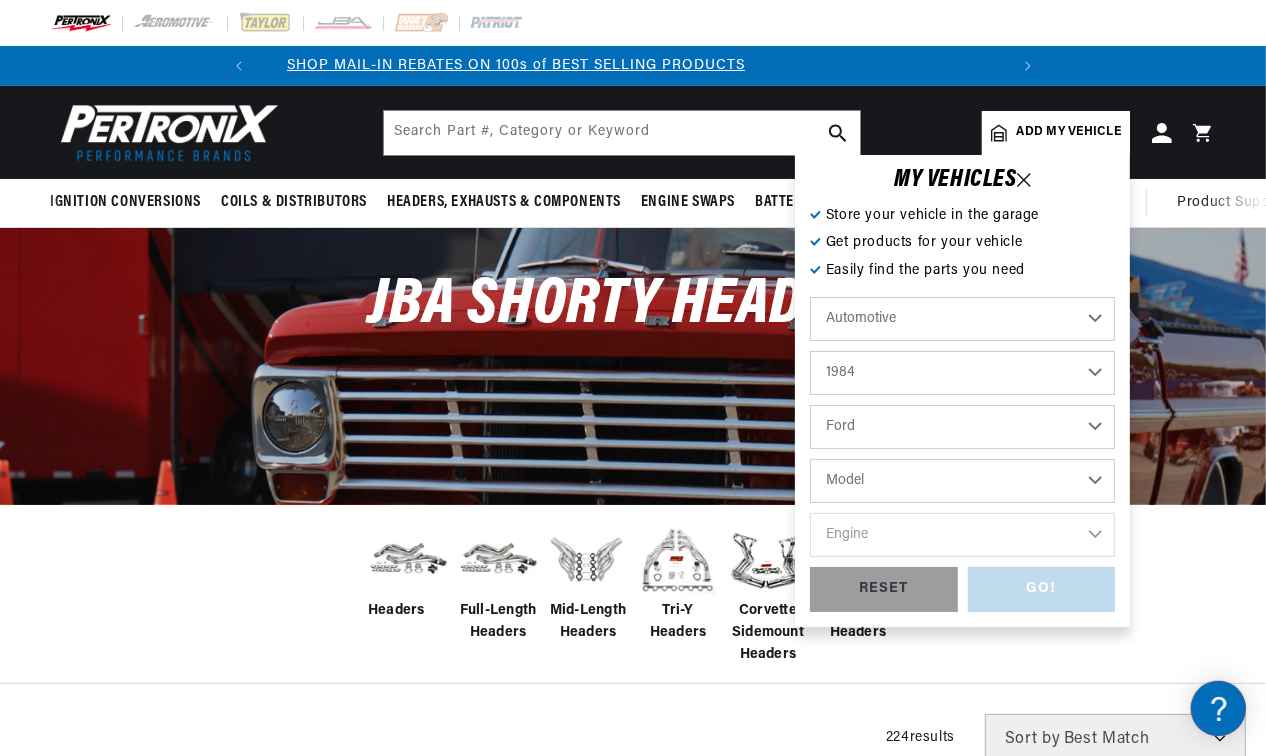 scroll, scrollTop: 0, scrollLeft: 0, axis: both 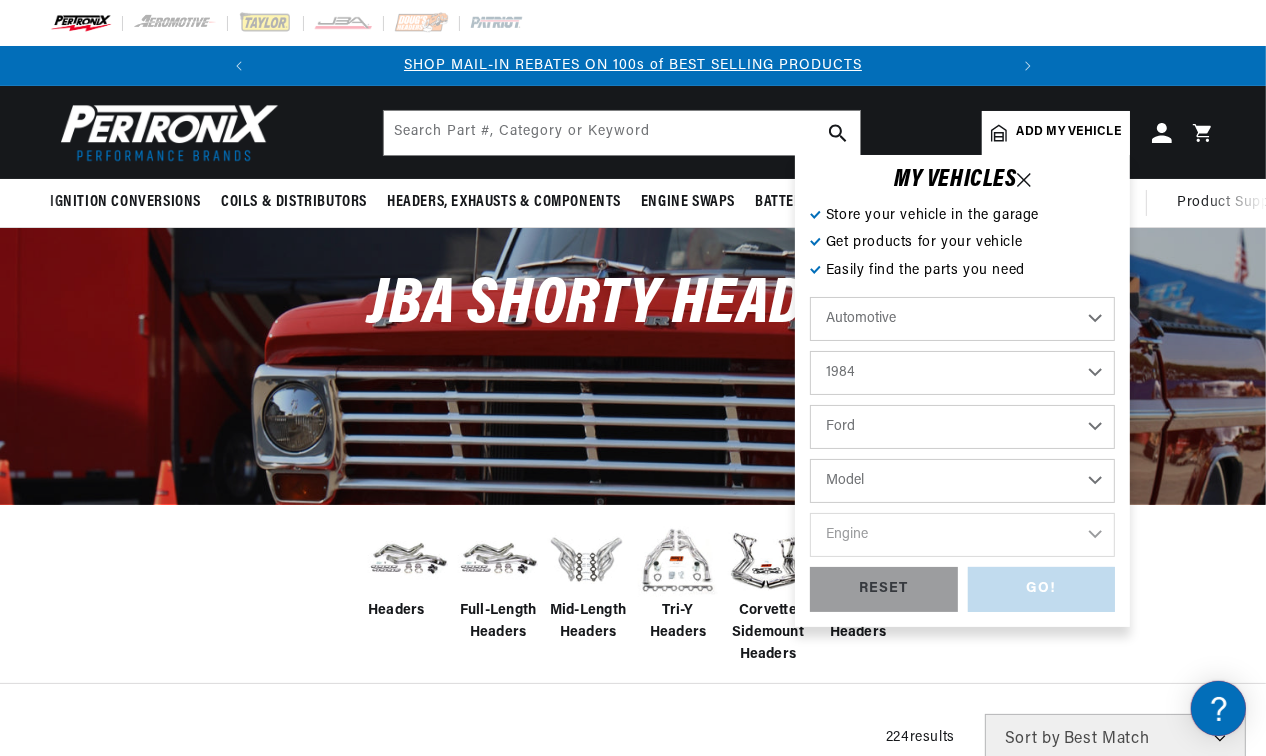 select on "Mustang" 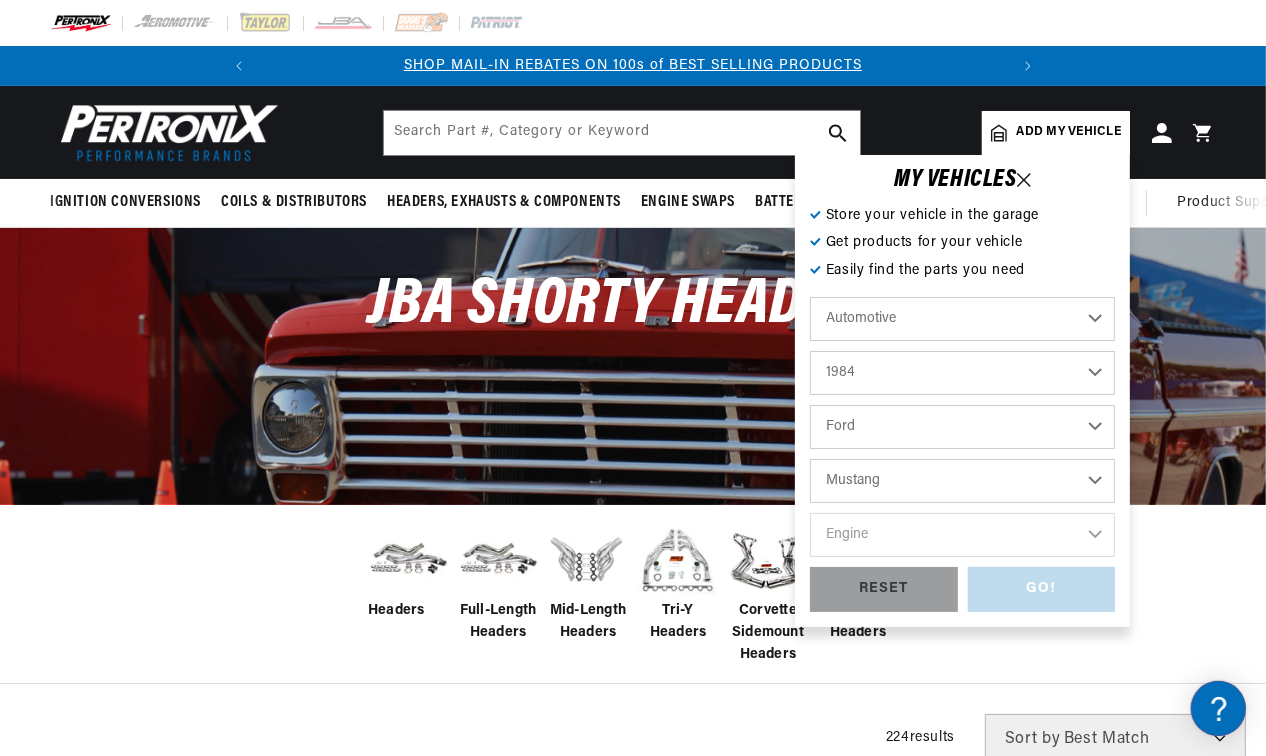 click on "Model
Bronco
Bronco II
E-150 Econoline
E-150 Econoline Club Wagon
E-250 Econoline
E-250 Econoline Club Wagon
E-350 Econoline
E-350 Econoline Club Wagon
F-150
F-250
F-350
LTD
Mustang
Ranger
Tempo
Thunderbird" at bounding box center (962, 481) 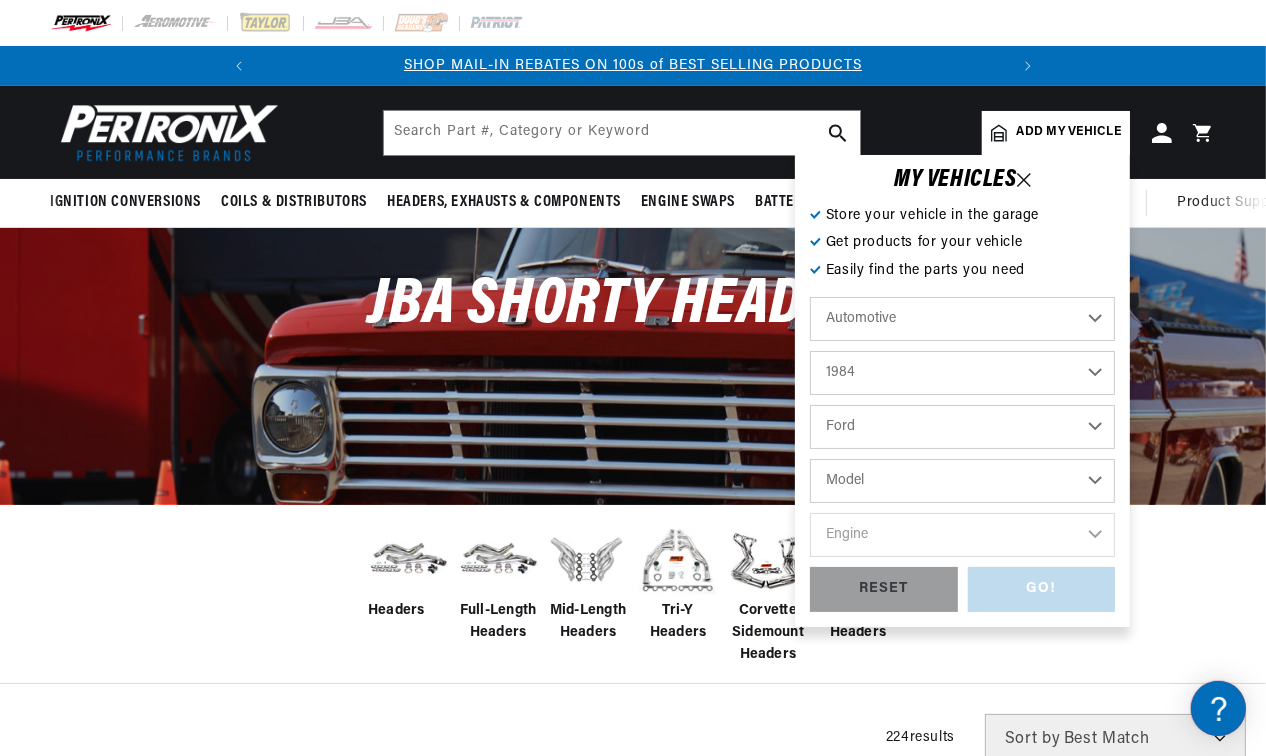 select on "Mustang" 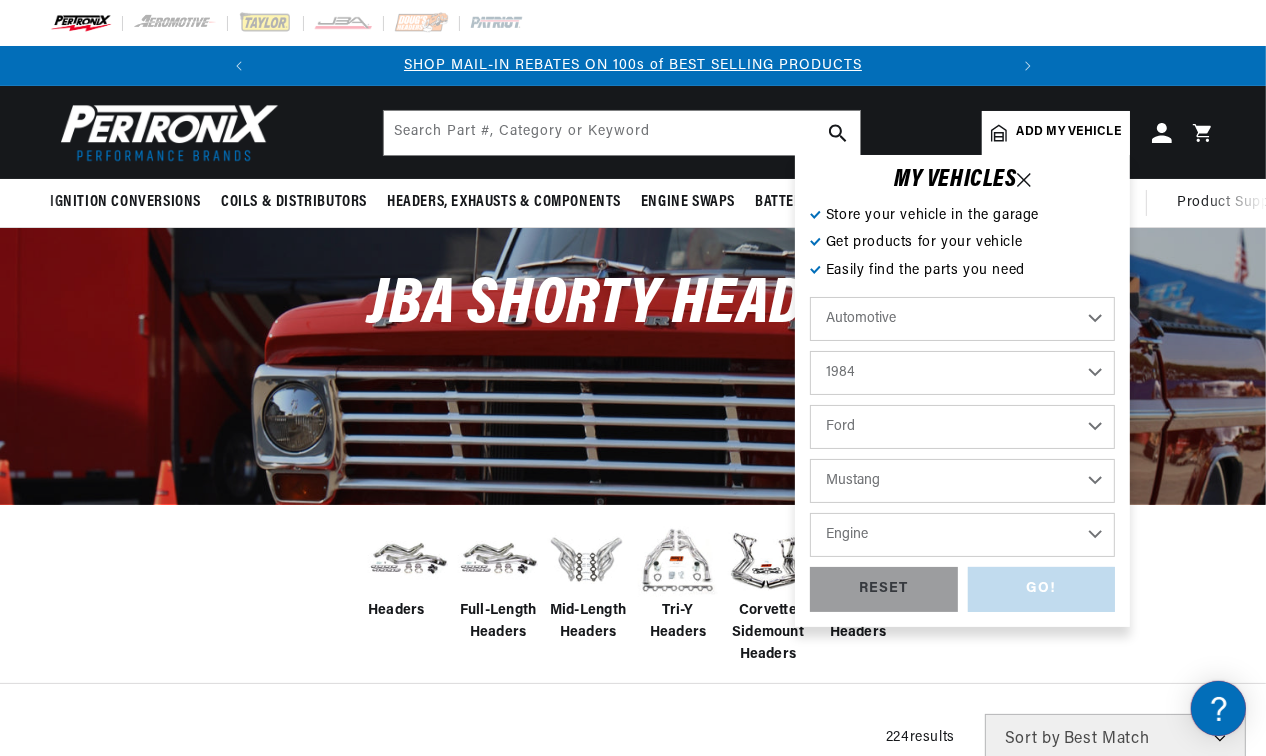 click on "Engine
2.3L
5.0L" at bounding box center [962, 535] 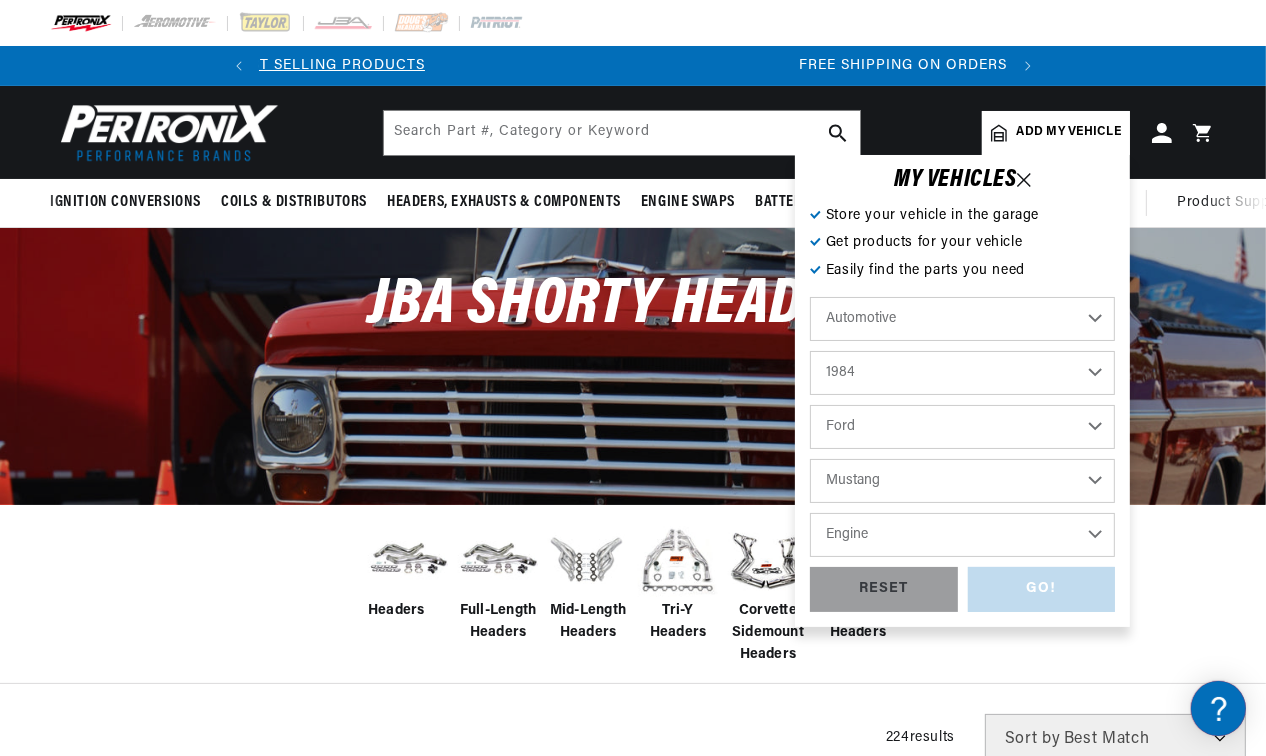 select on "5.0L" 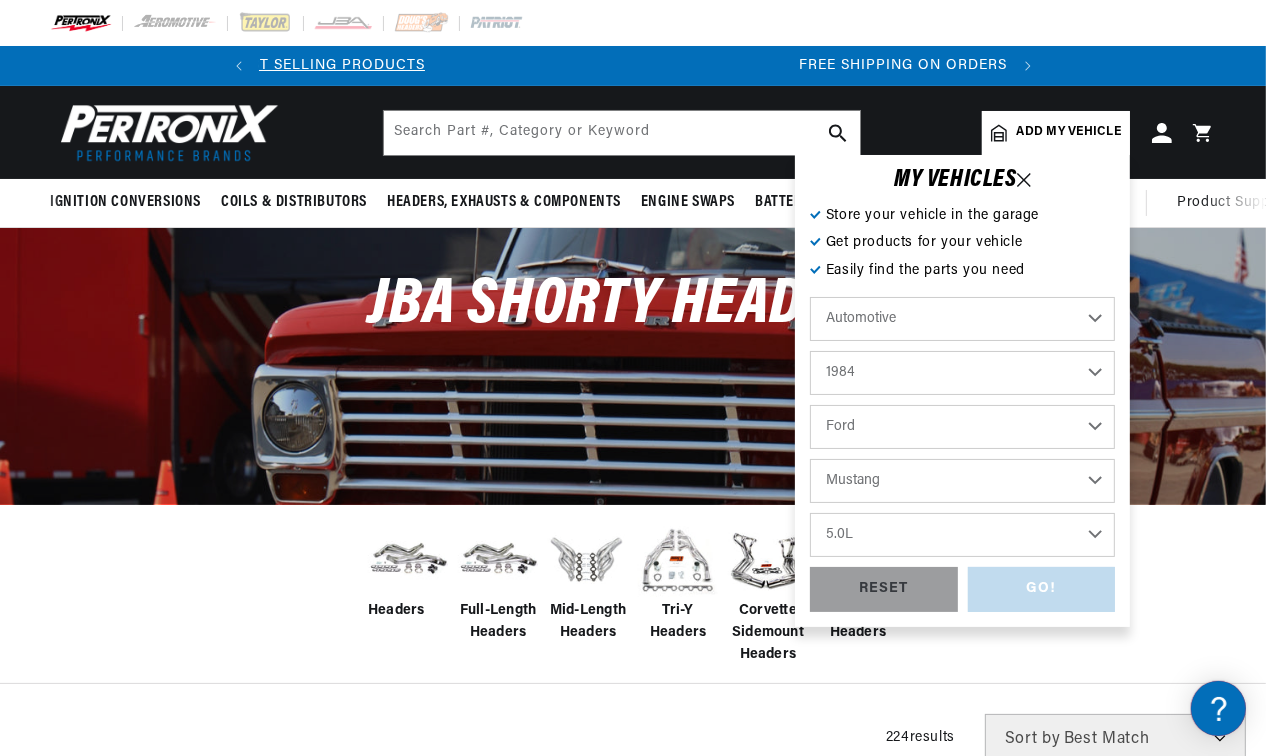 click on "Engine
2.3L
5.0L" at bounding box center [962, 535] 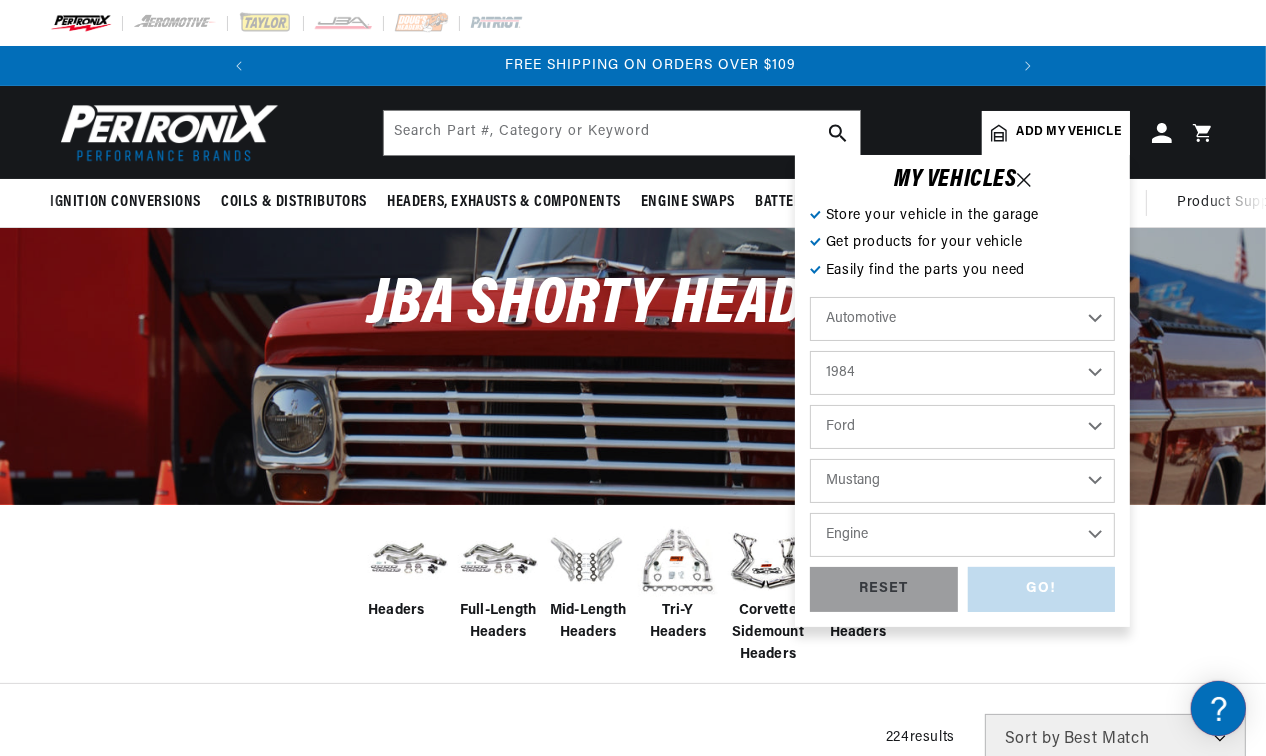 select on "5.0L" 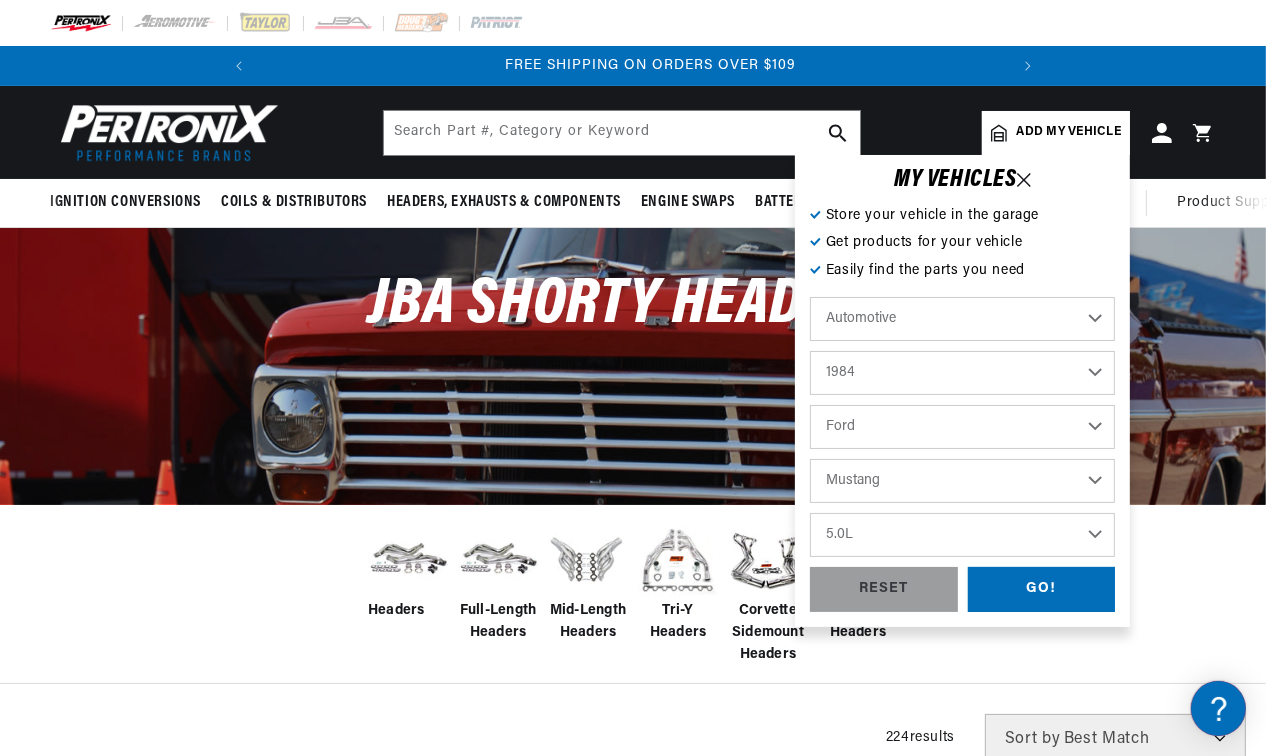 scroll, scrollTop: 0, scrollLeft: 746, axis: horizontal 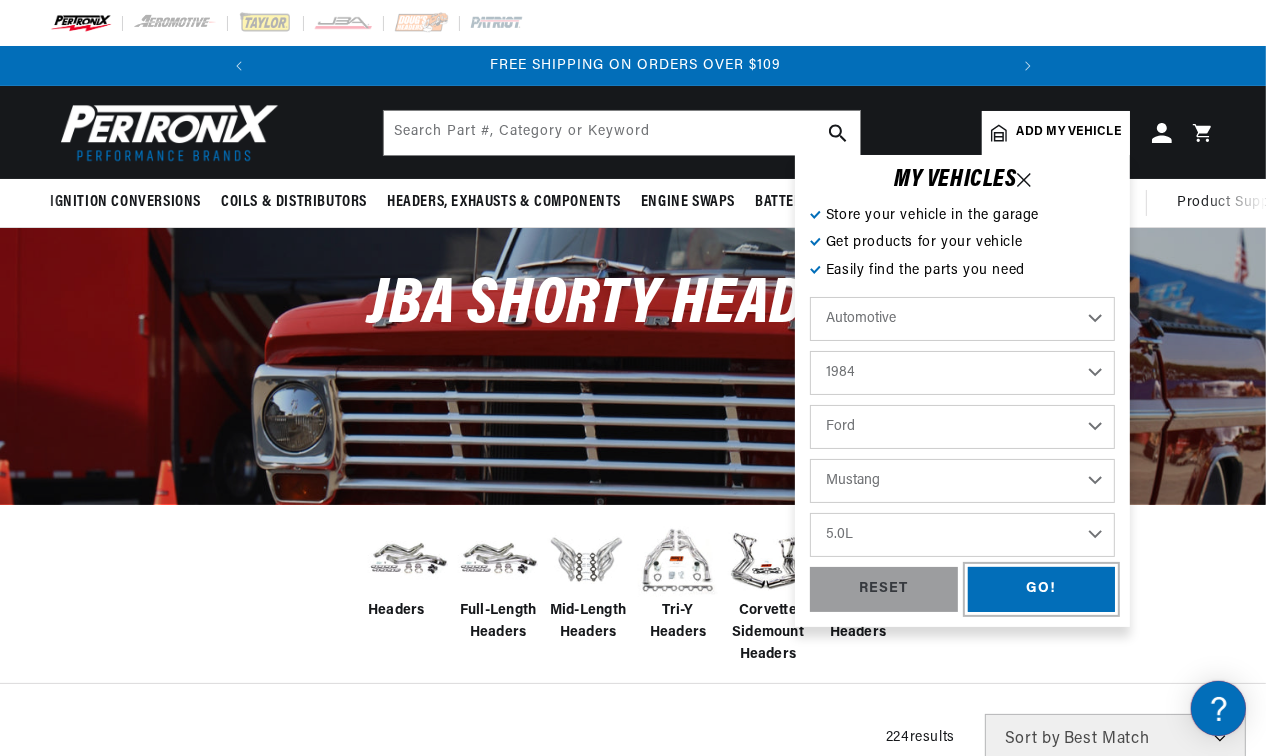 click on "GO!" at bounding box center (1042, 589) 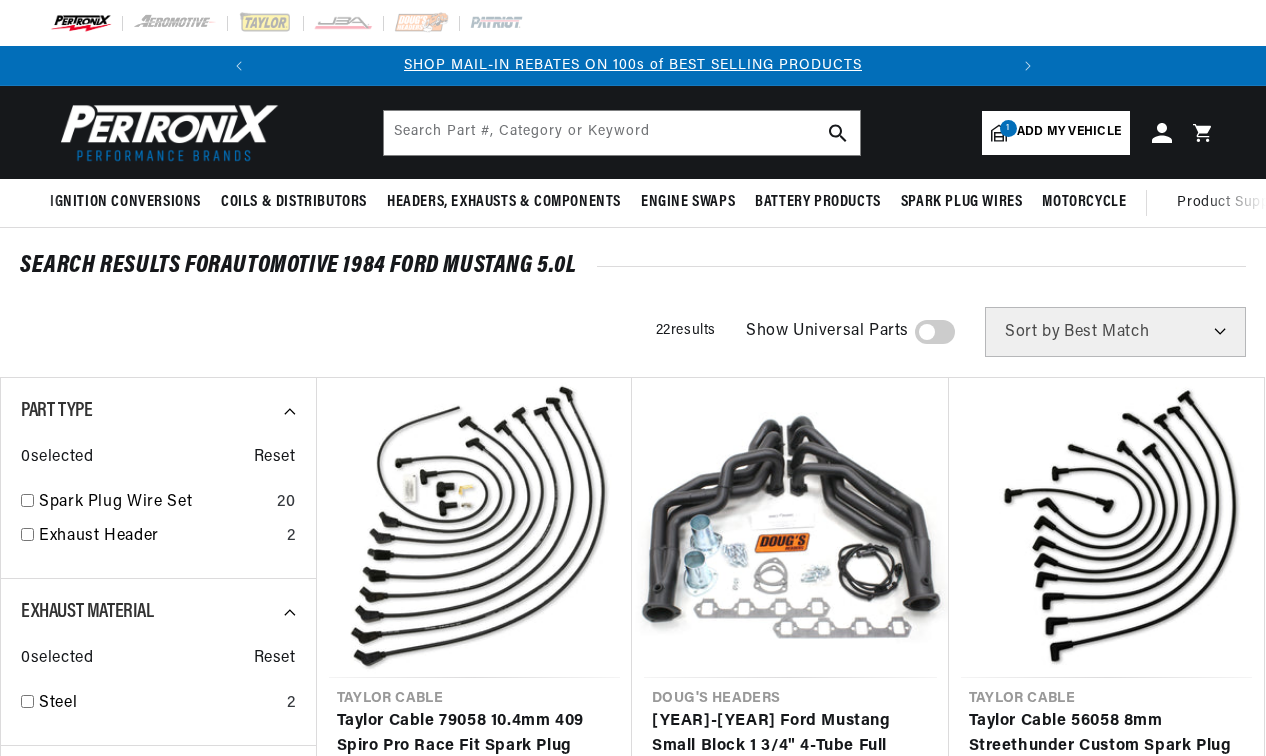 scroll, scrollTop: 0, scrollLeft: 0, axis: both 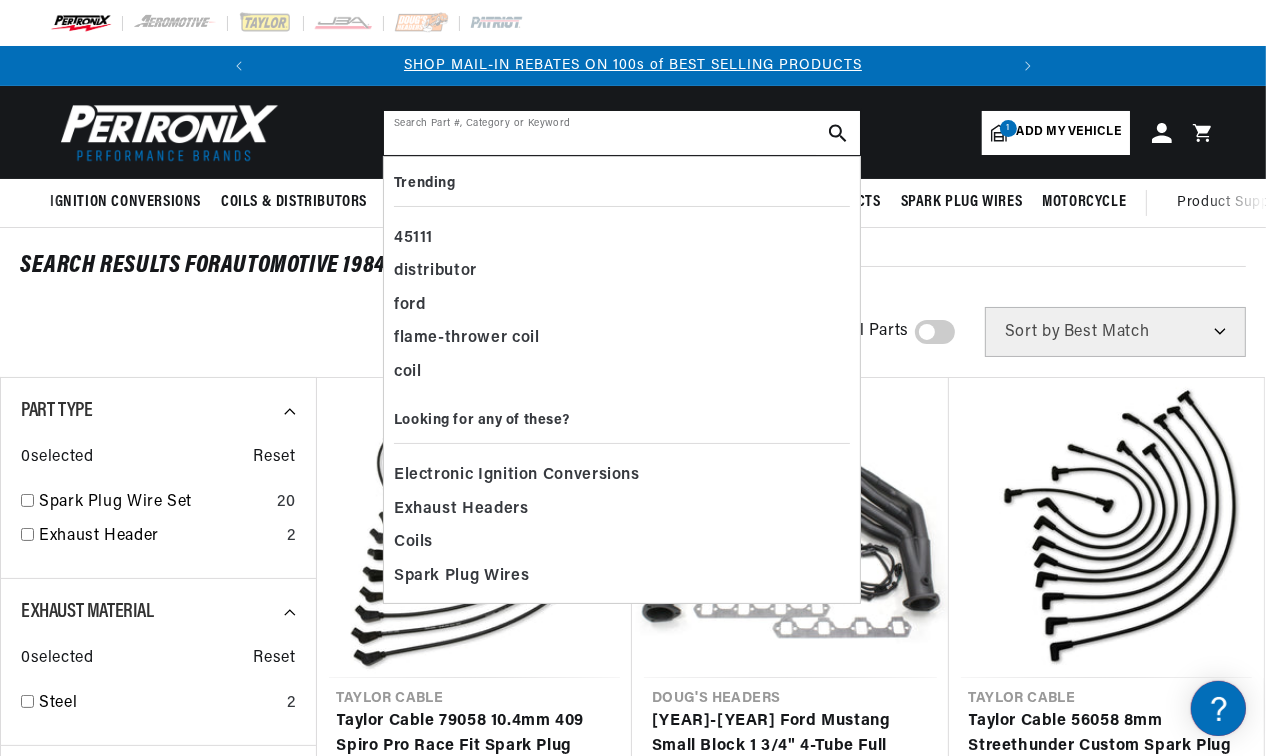 click at bounding box center (622, 133) 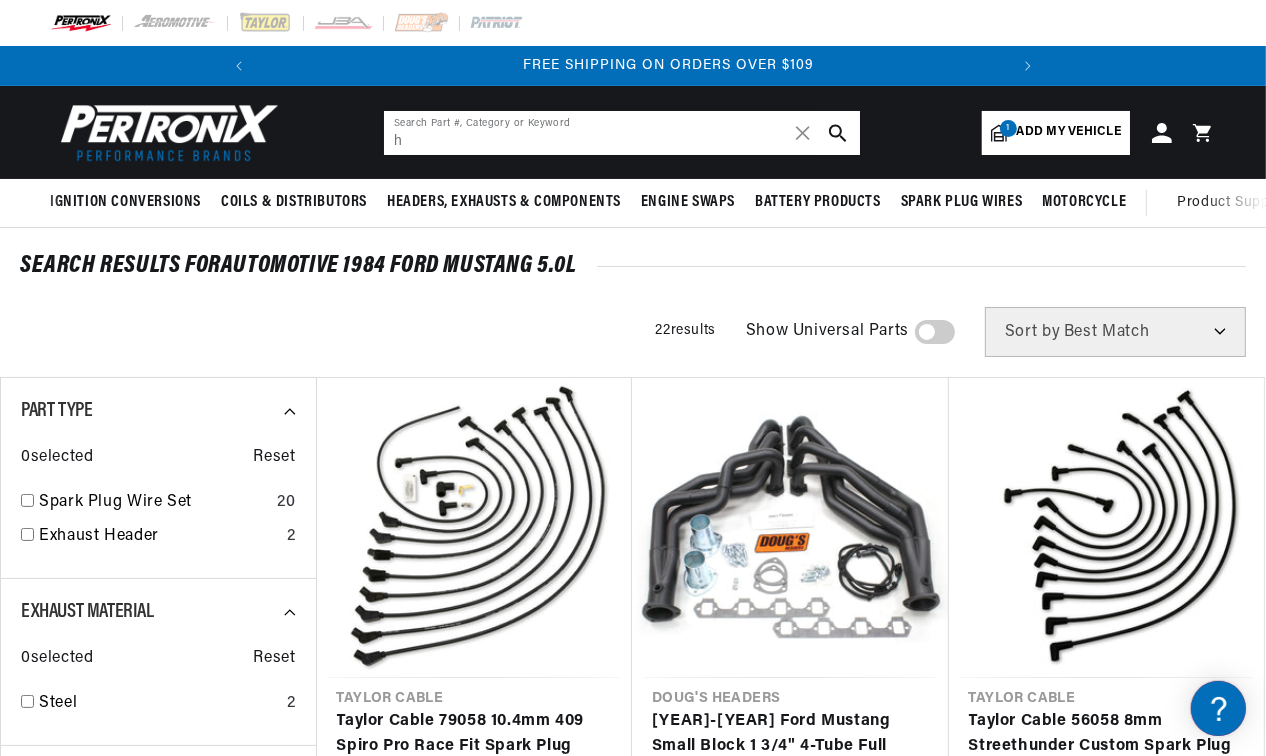scroll, scrollTop: 0, scrollLeft: 746, axis: horizontal 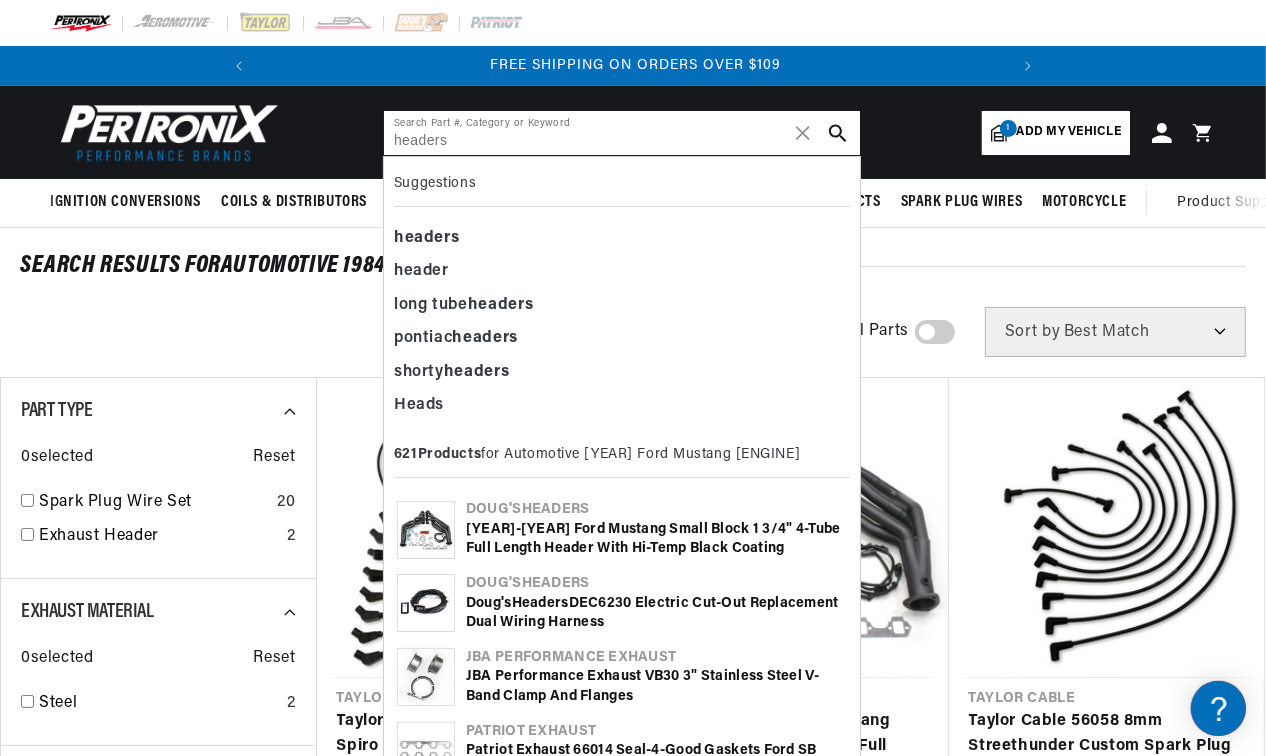 type on "headers" 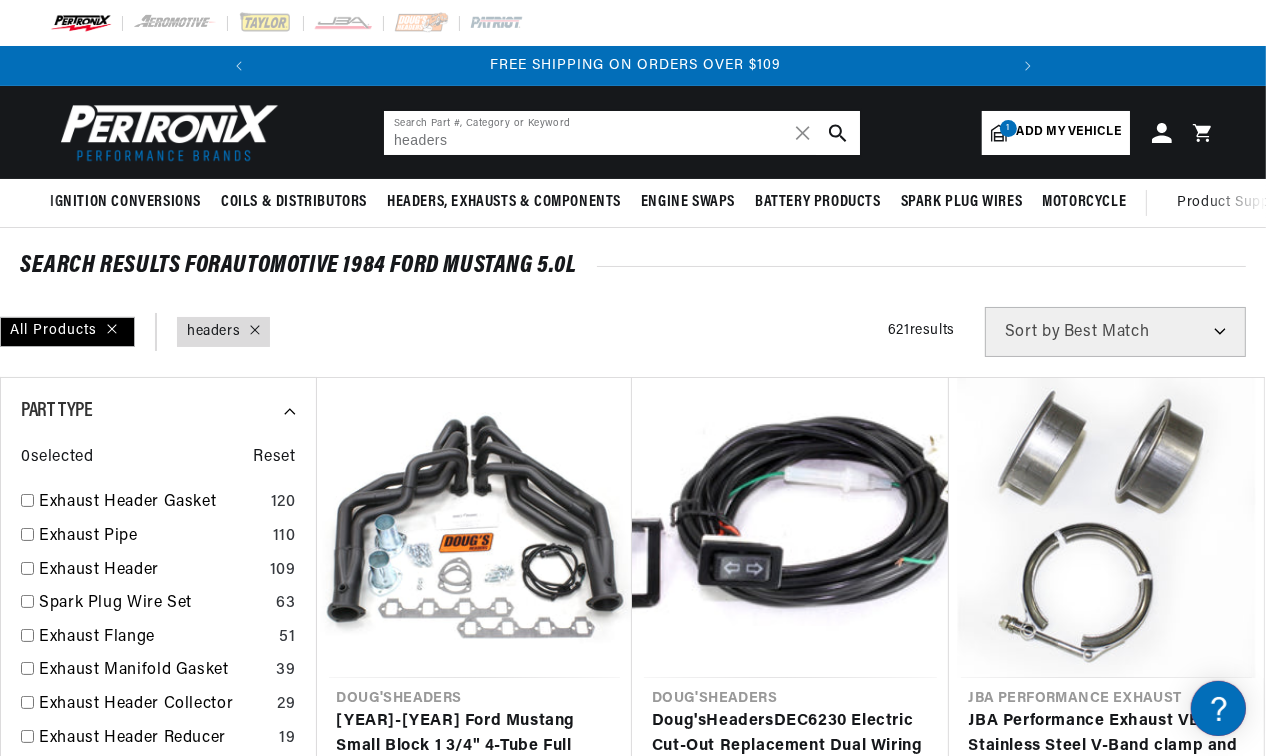scroll, scrollTop: 241, scrollLeft: 0, axis: vertical 